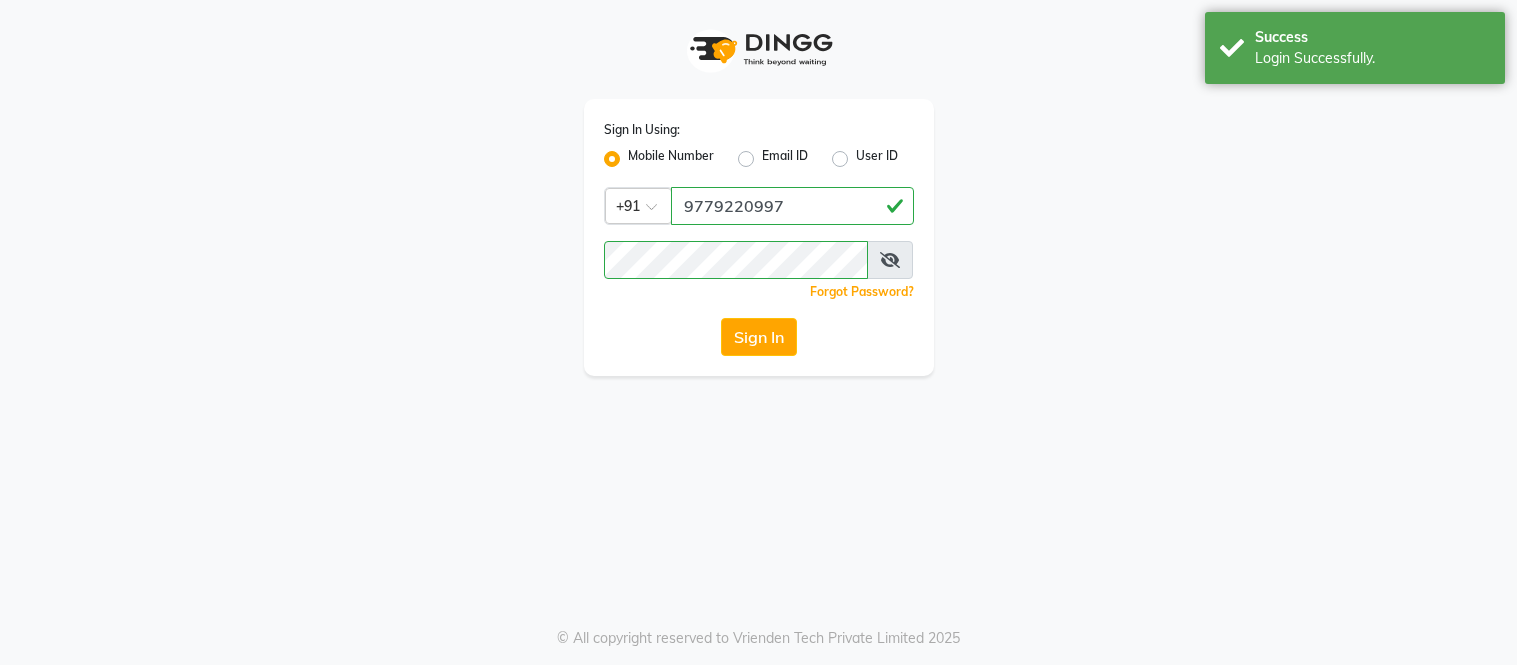 scroll, scrollTop: 0, scrollLeft: 0, axis: both 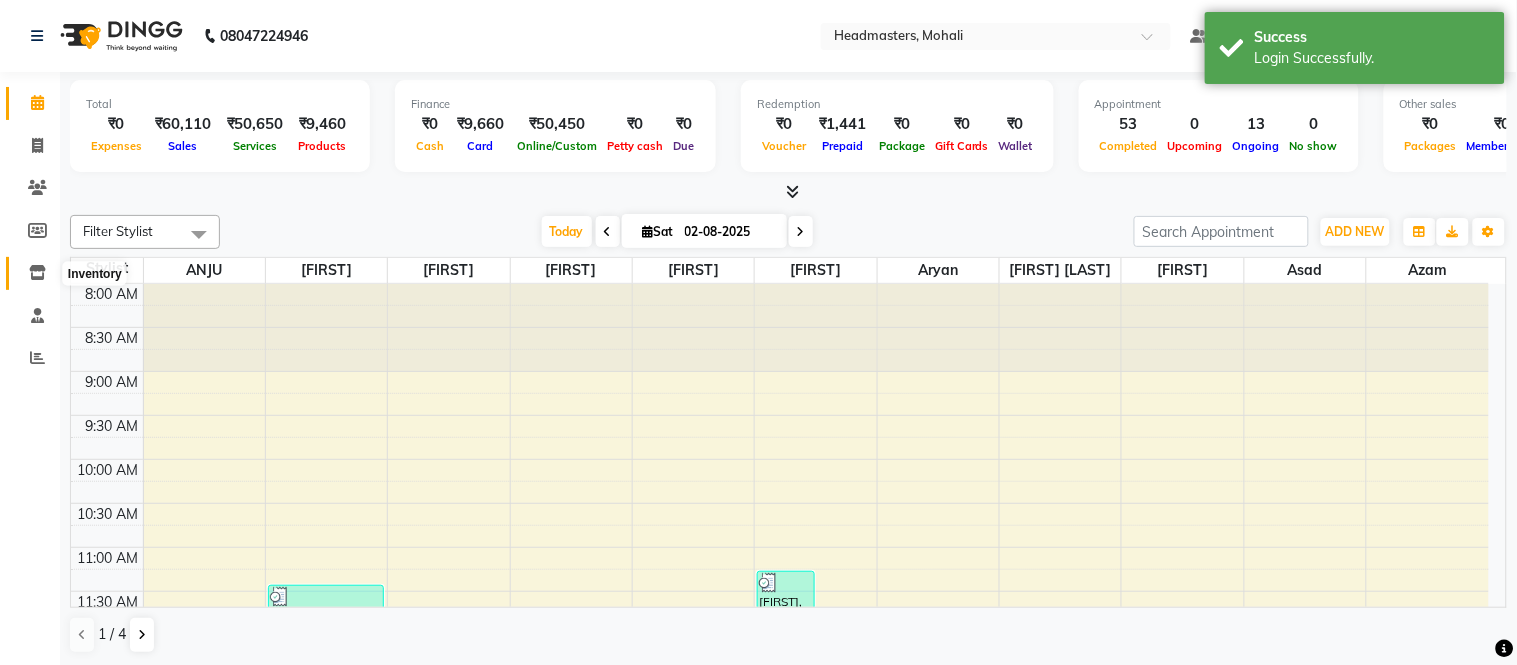 click 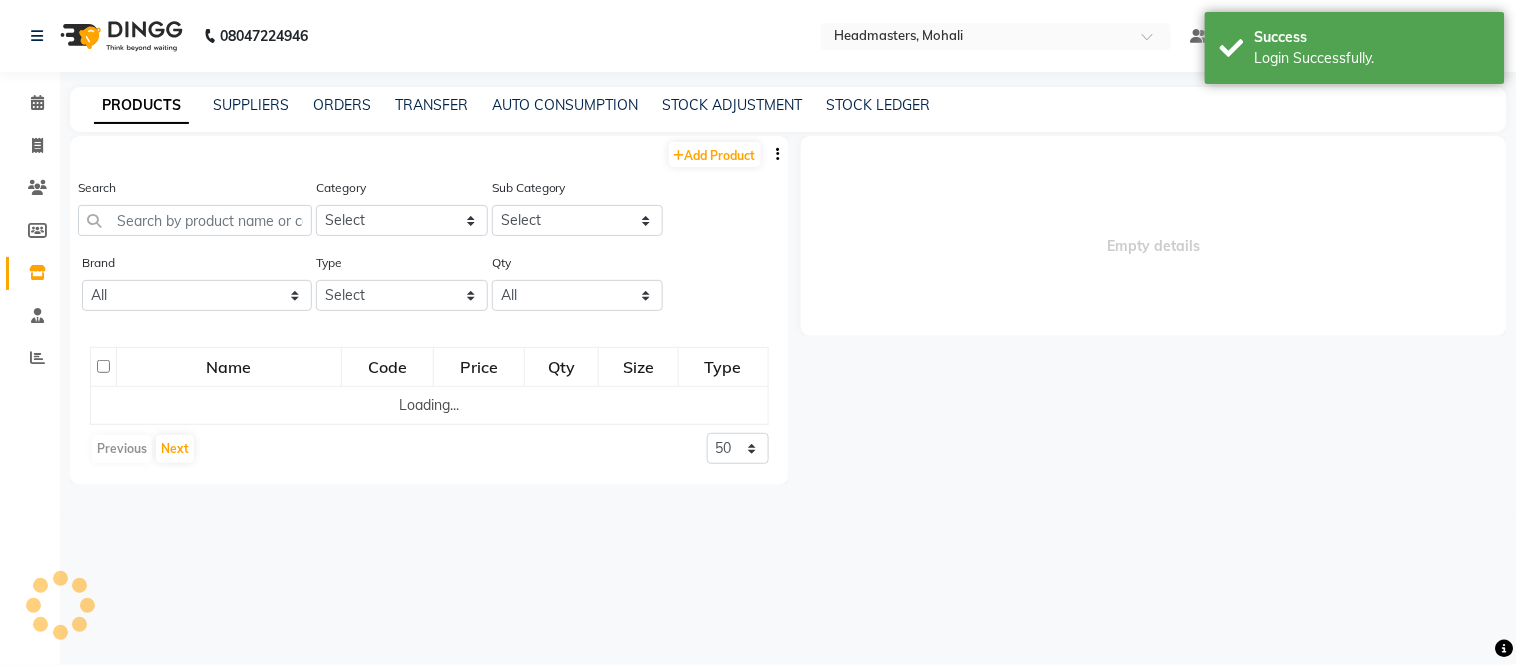 select 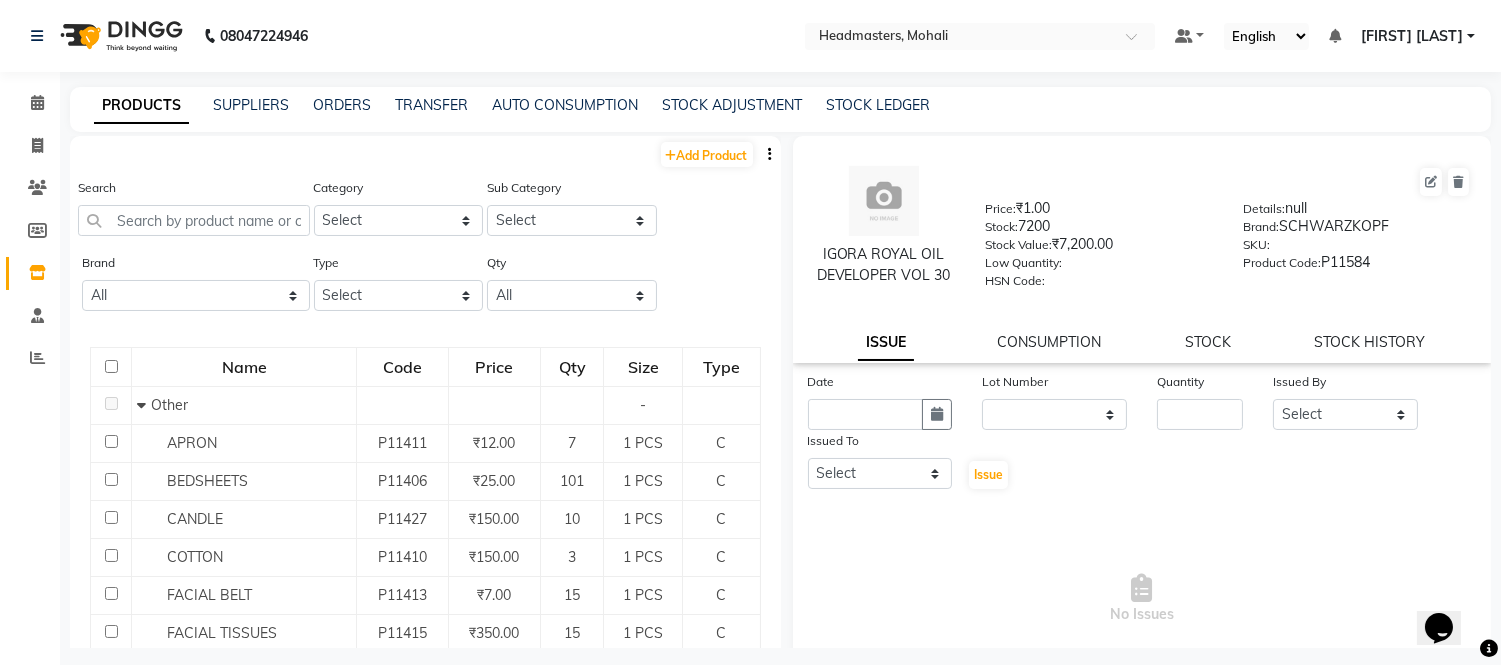 scroll, scrollTop: 0, scrollLeft: 0, axis: both 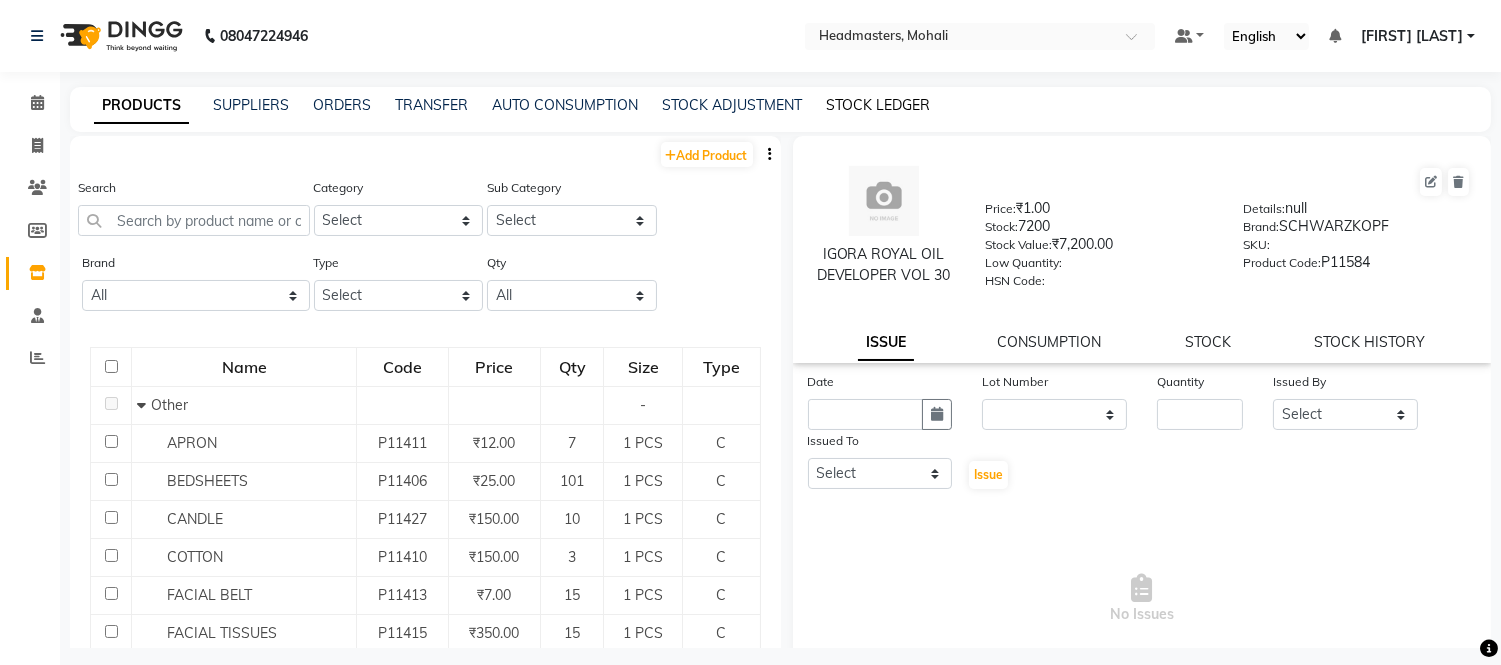click on "STOCK LEDGER" 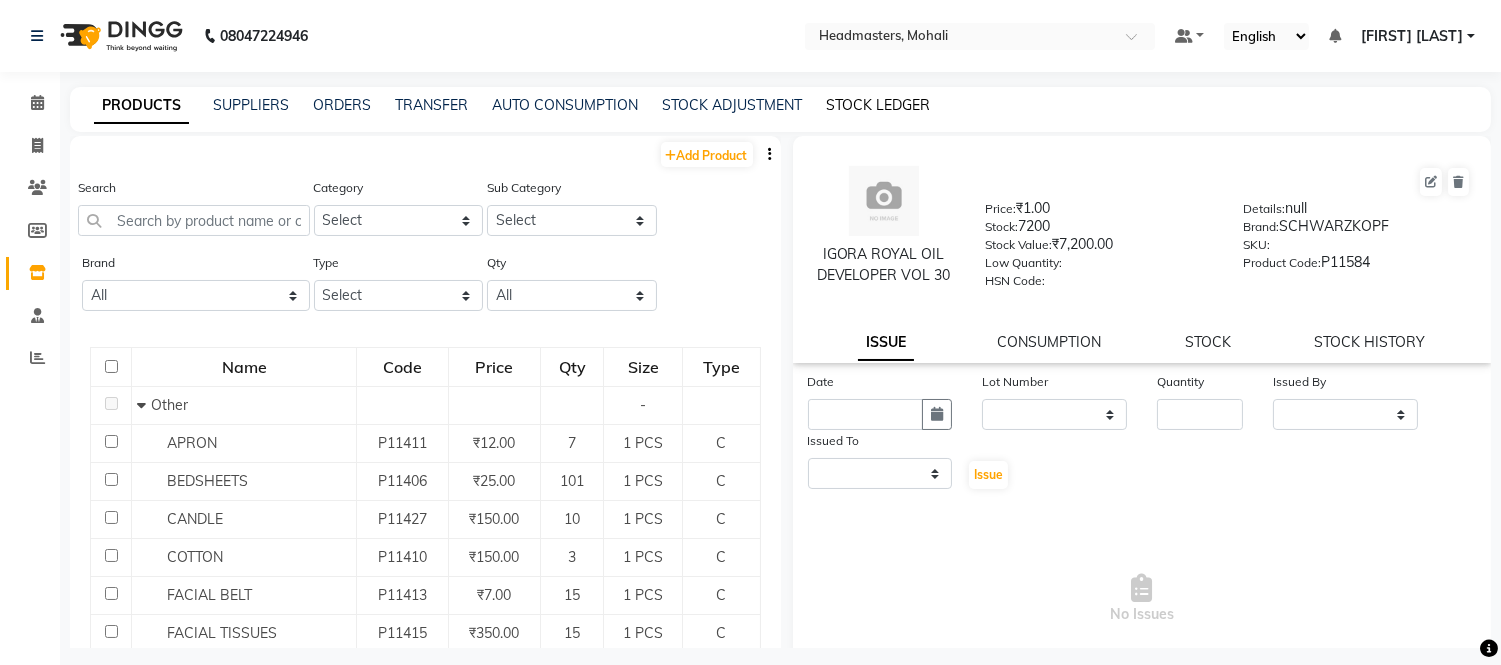 select on "all" 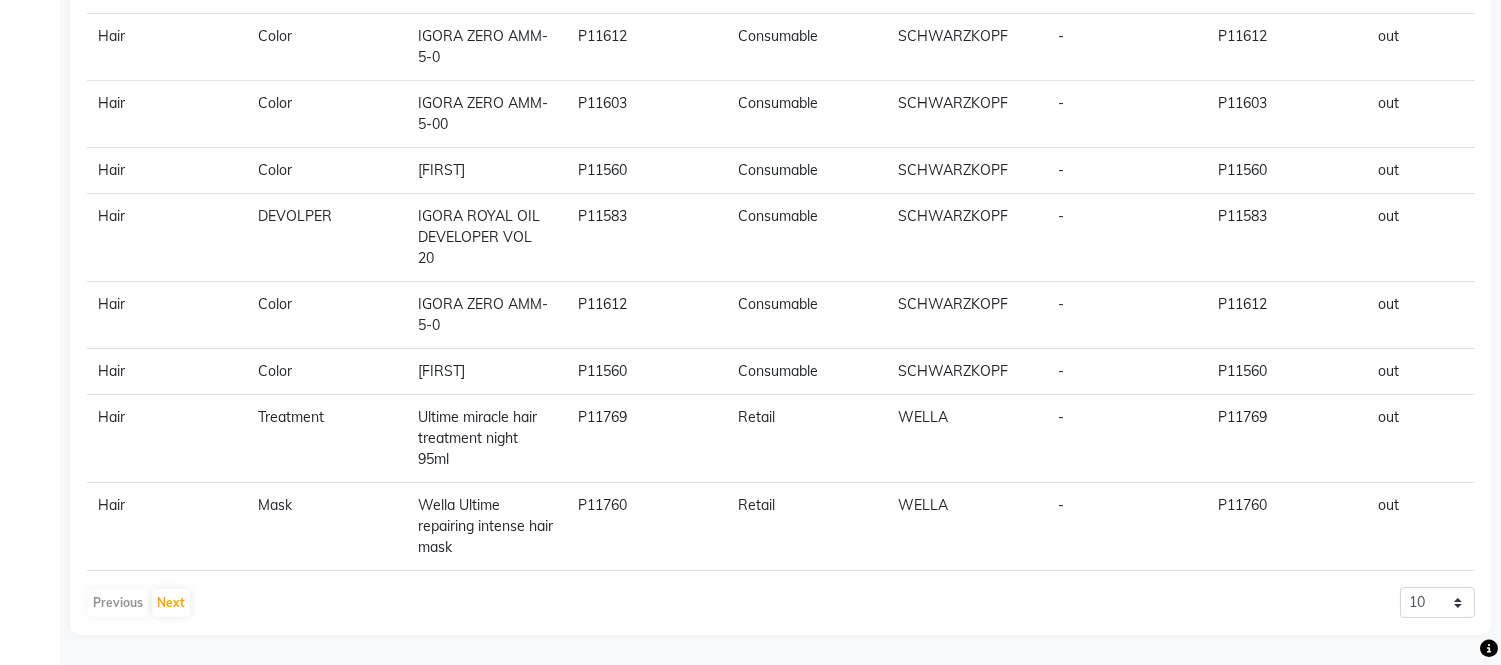 scroll, scrollTop: 498, scrollLeft: 0, axis: vertical 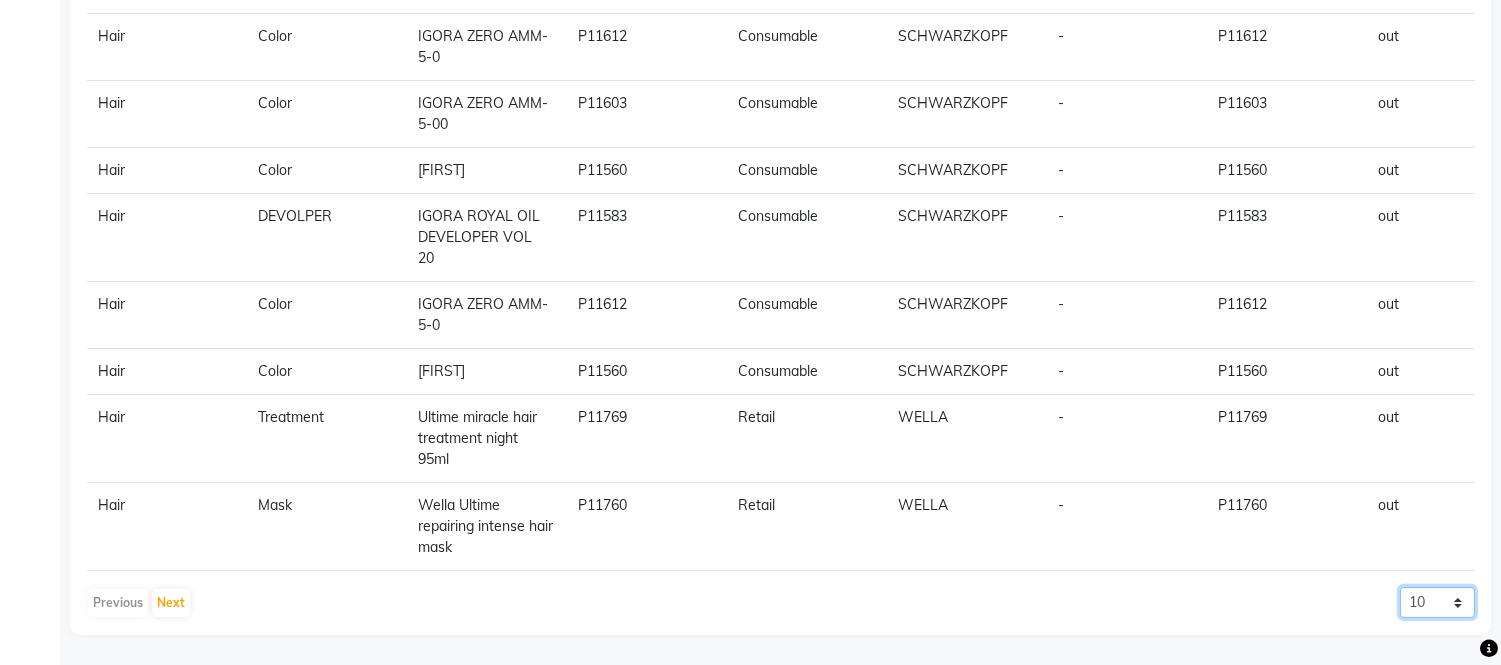 click on "10 20 50" 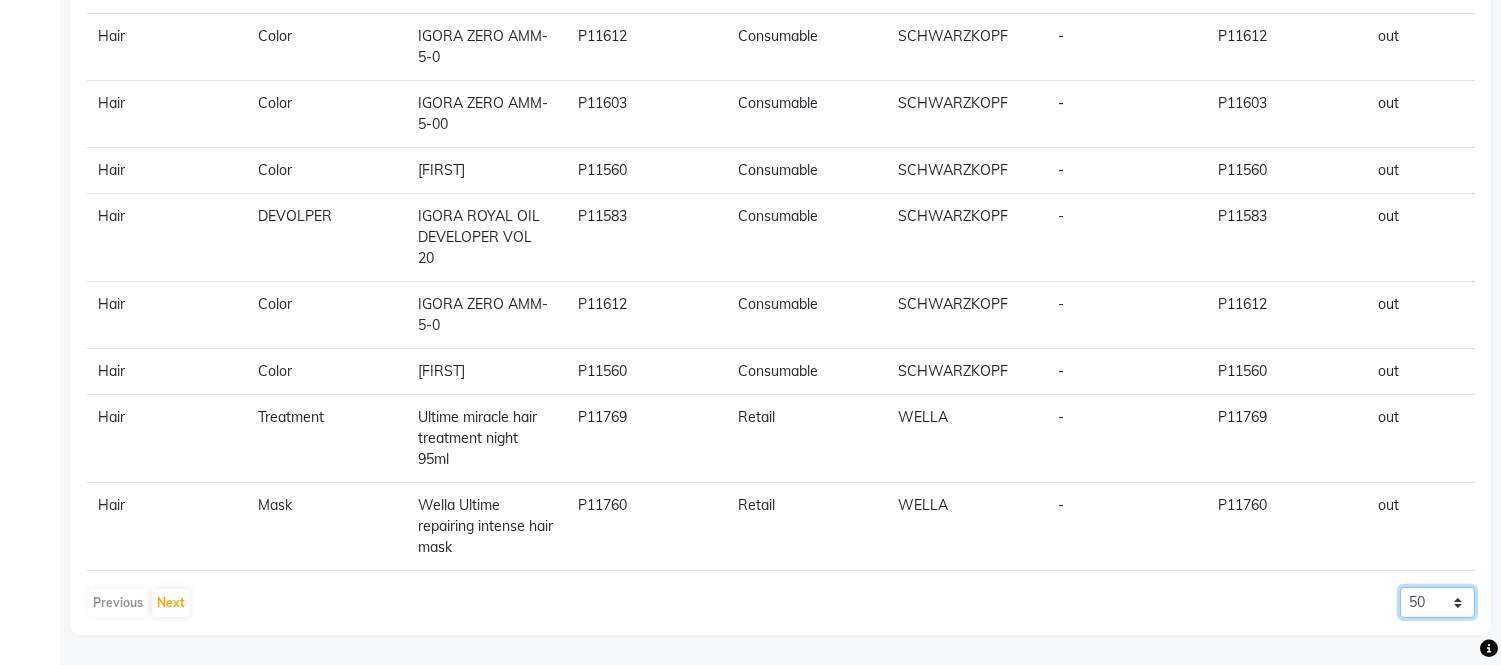 click on "10 20 50" 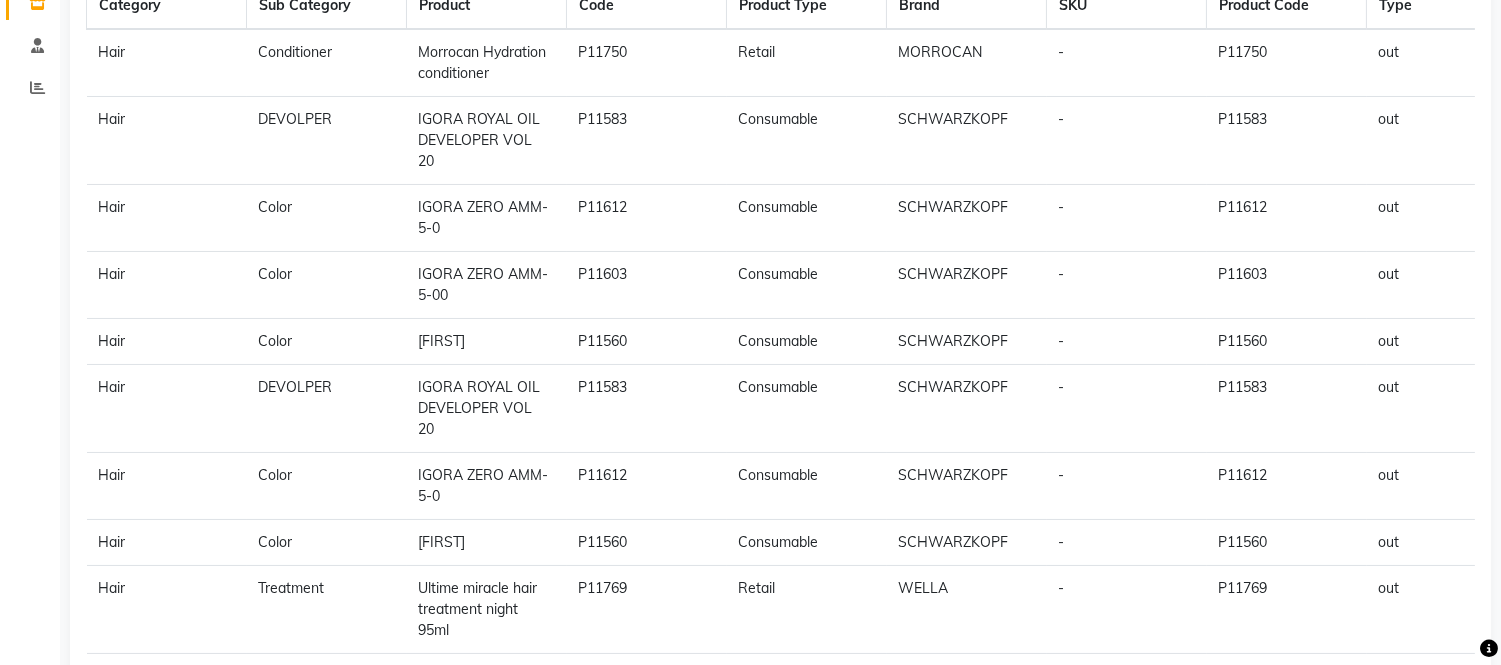 scroll, scrollTop: 0, scrollLeft: 0, axis: both 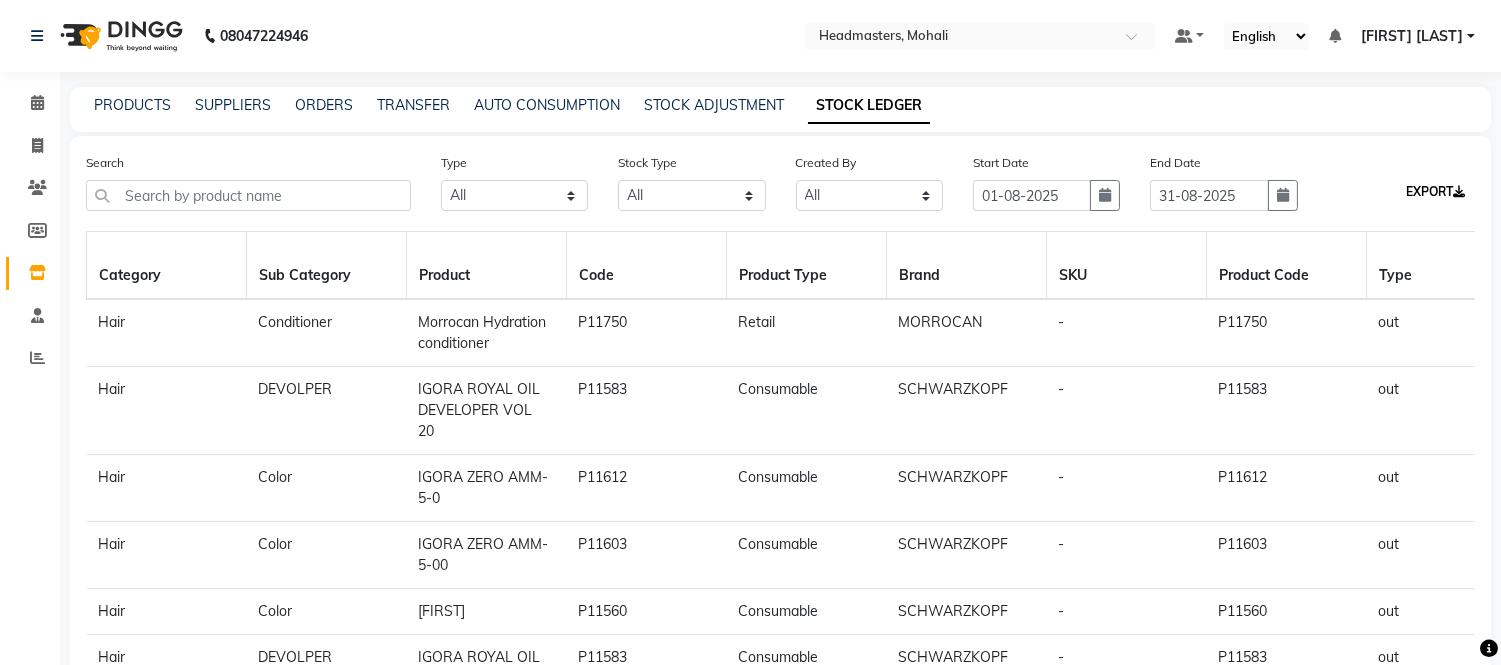 click on "EXPORT" 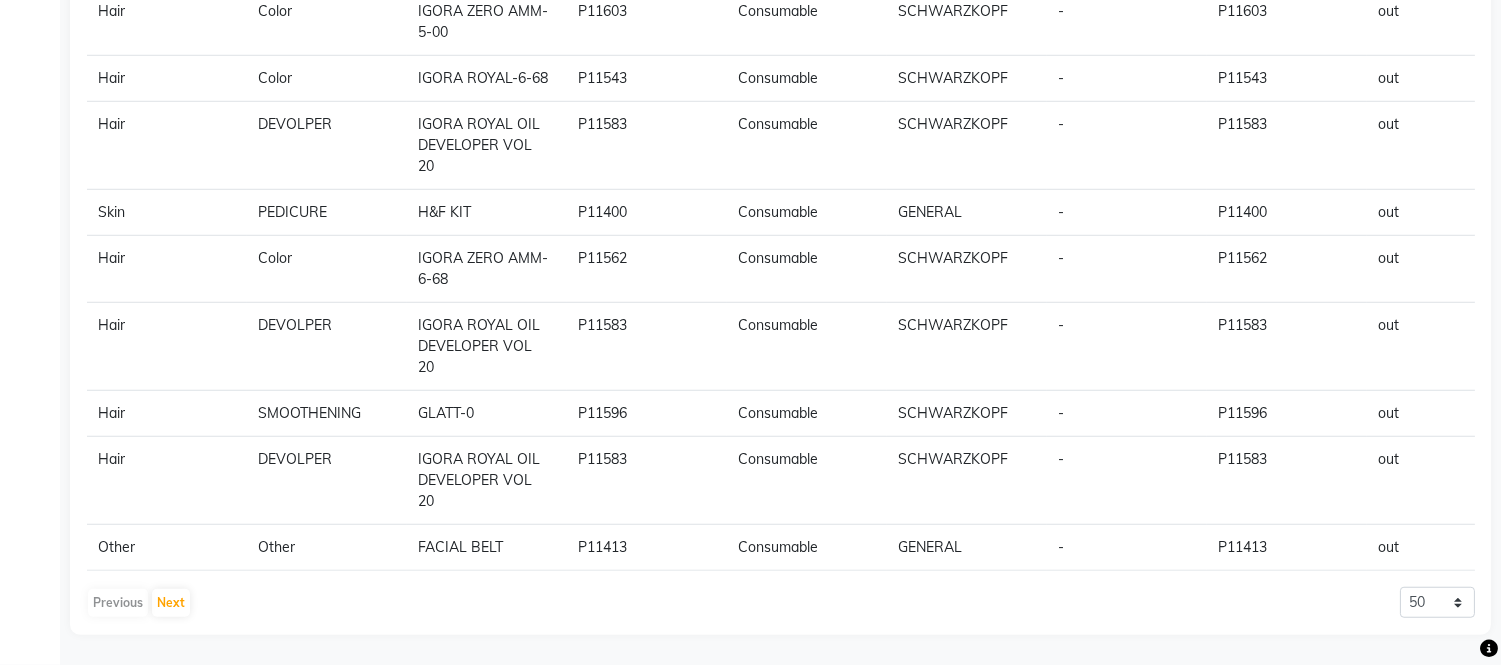 scroll, scrollTop: 2910, scrollLeft: 0, axis: vertical 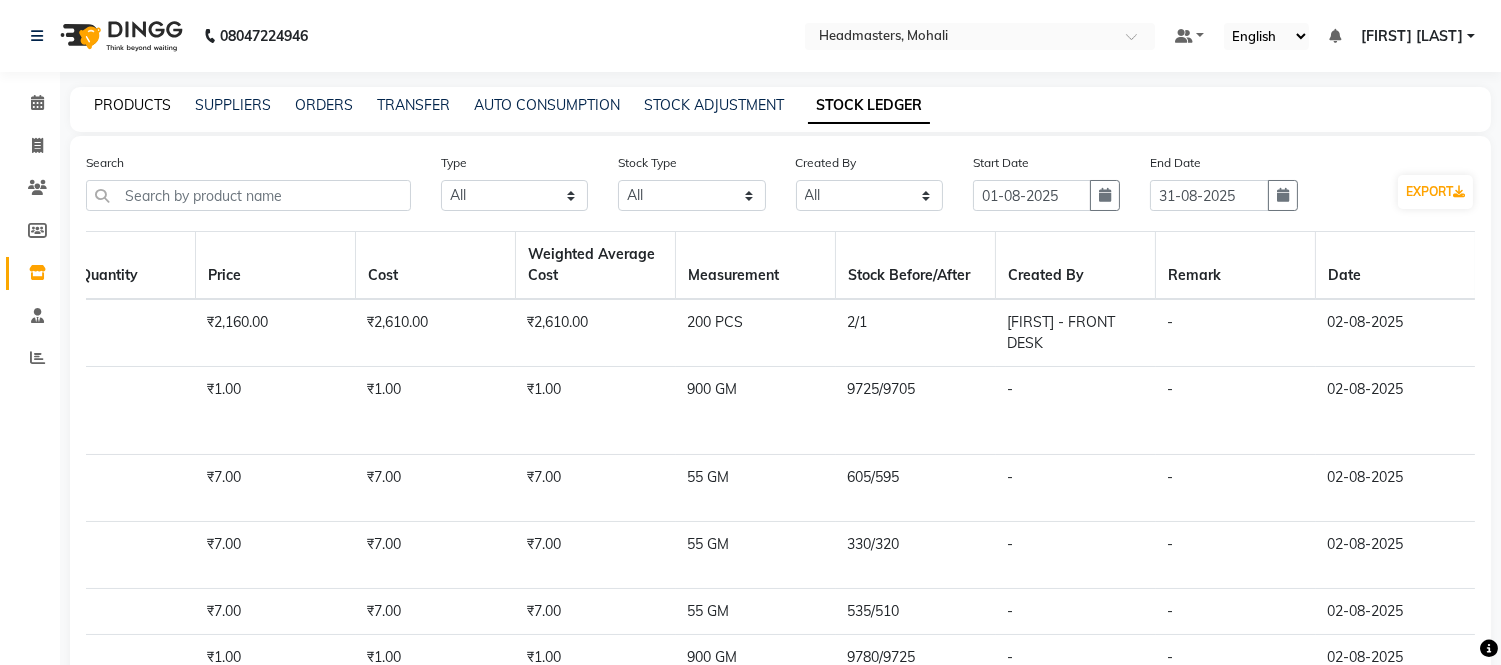click on "PRODUCTS" 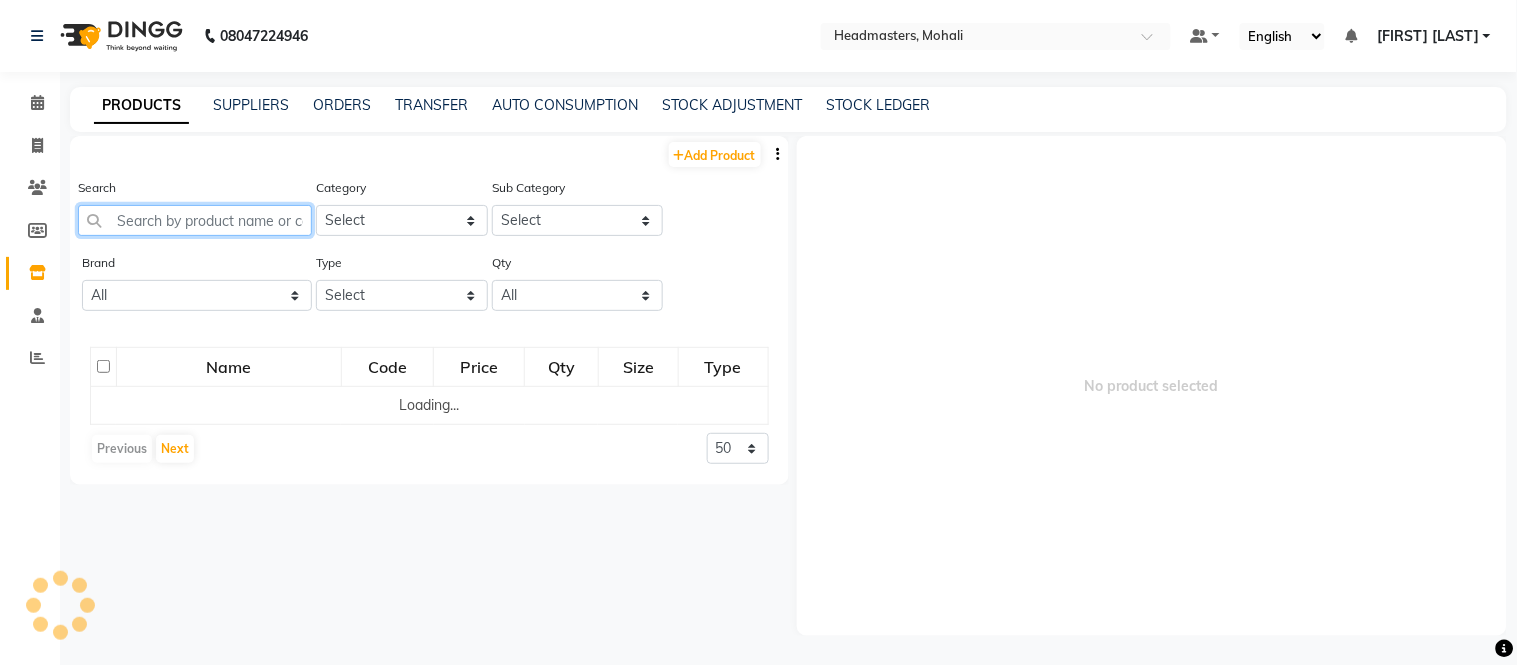 click 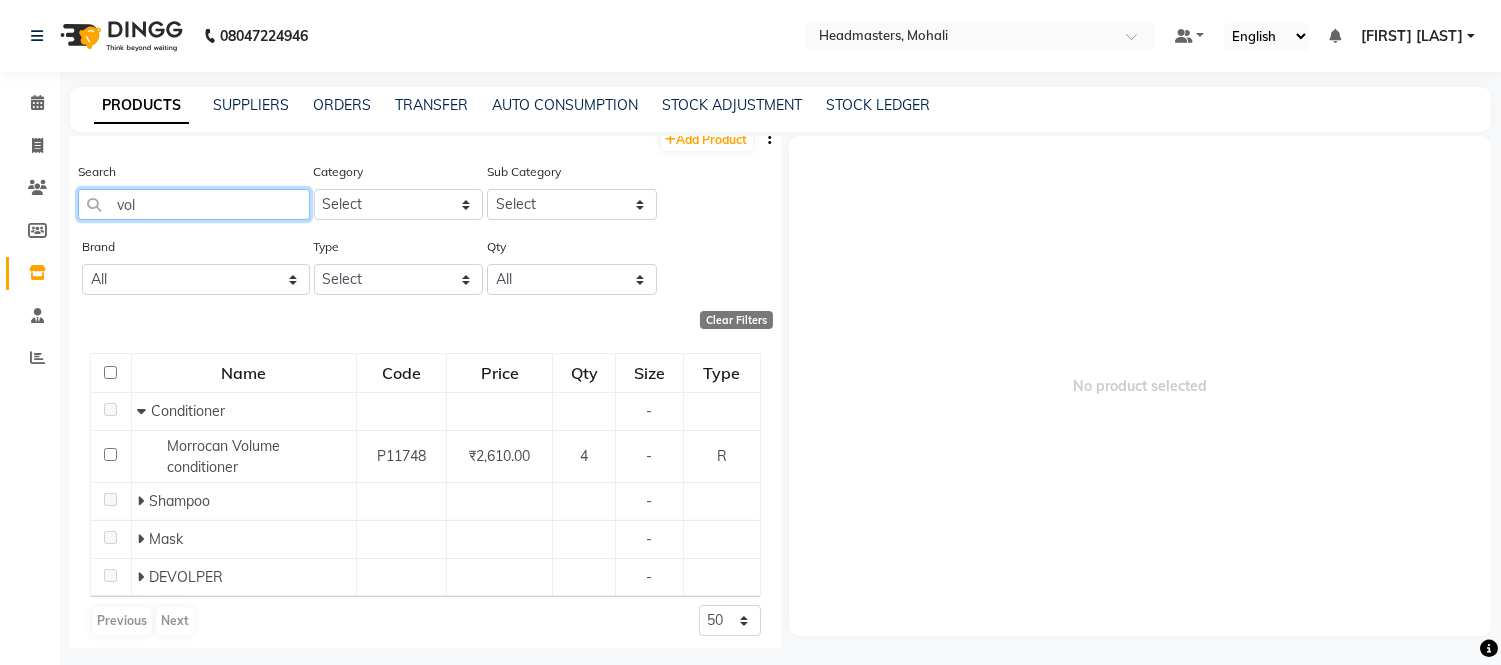 scroll, scrollTop: 26, scrollLeft: 0, axis: vertical 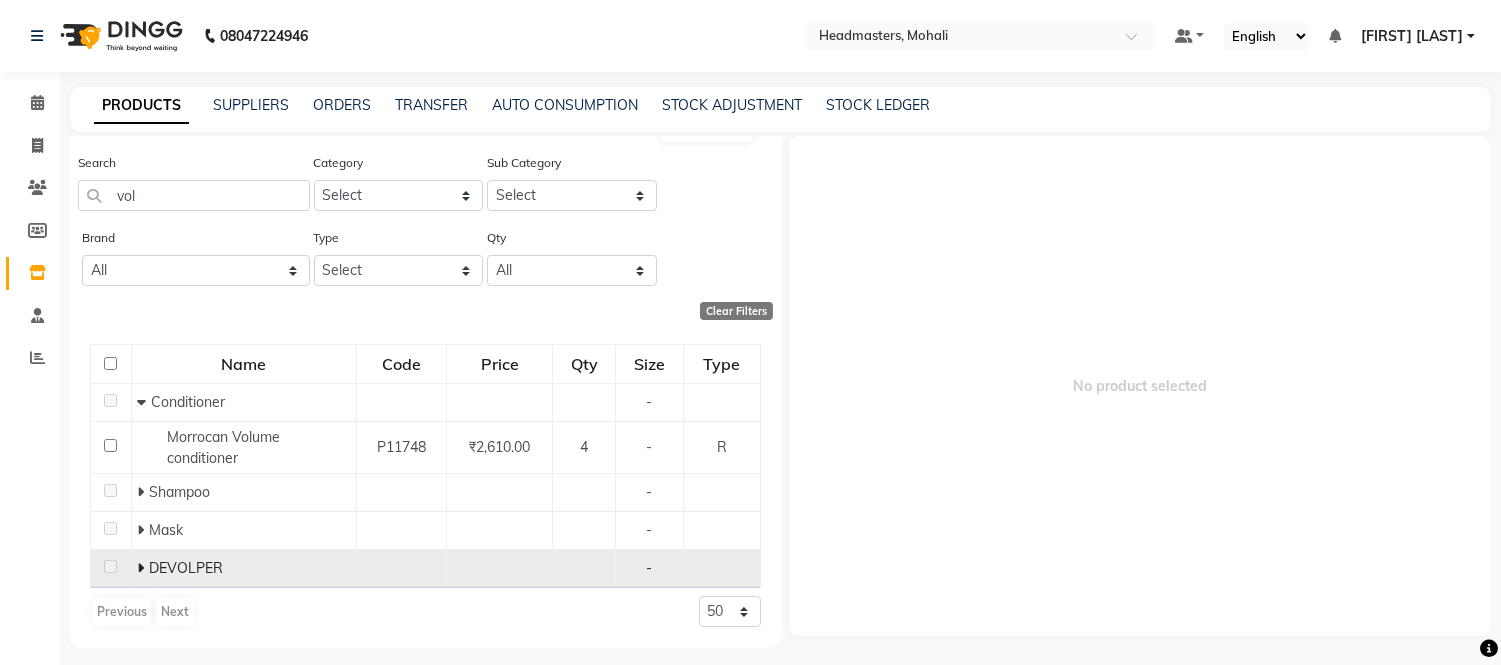 click 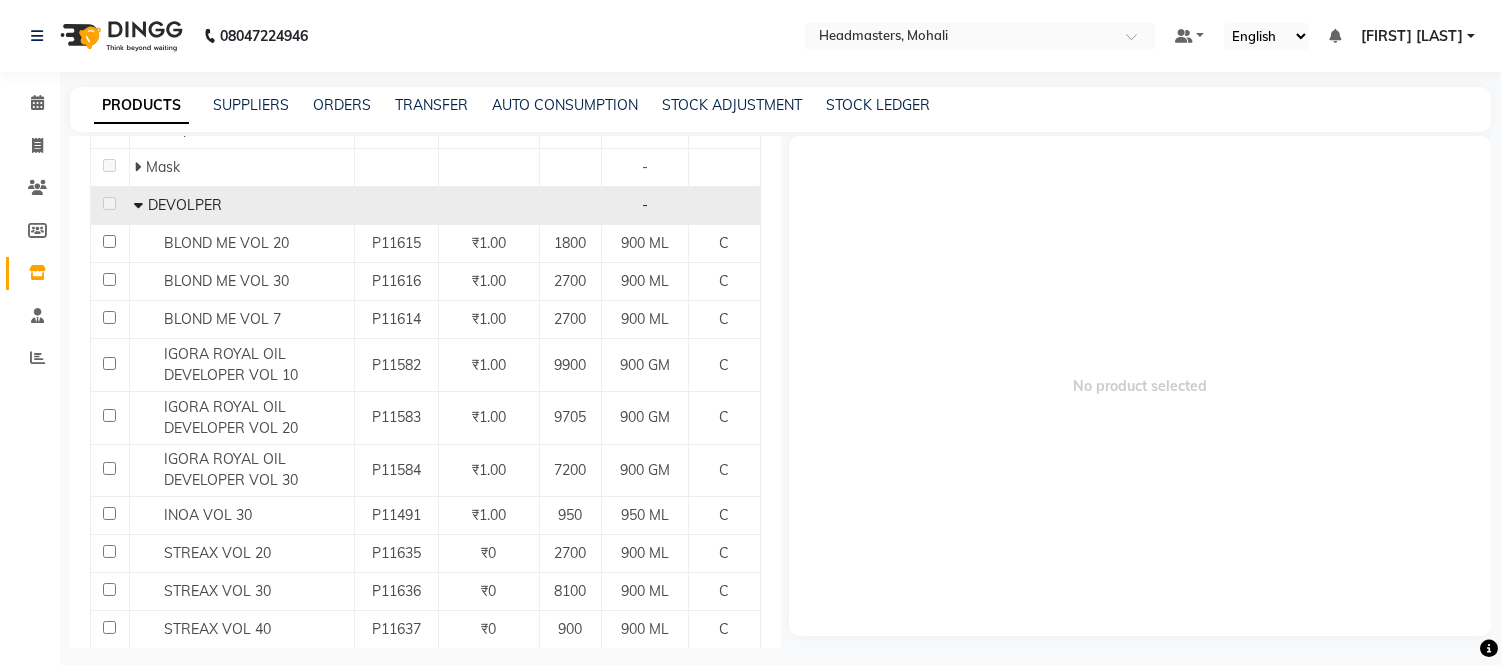 scroll, scrollTop: 394, scrollLeft: 0, axis: vertical 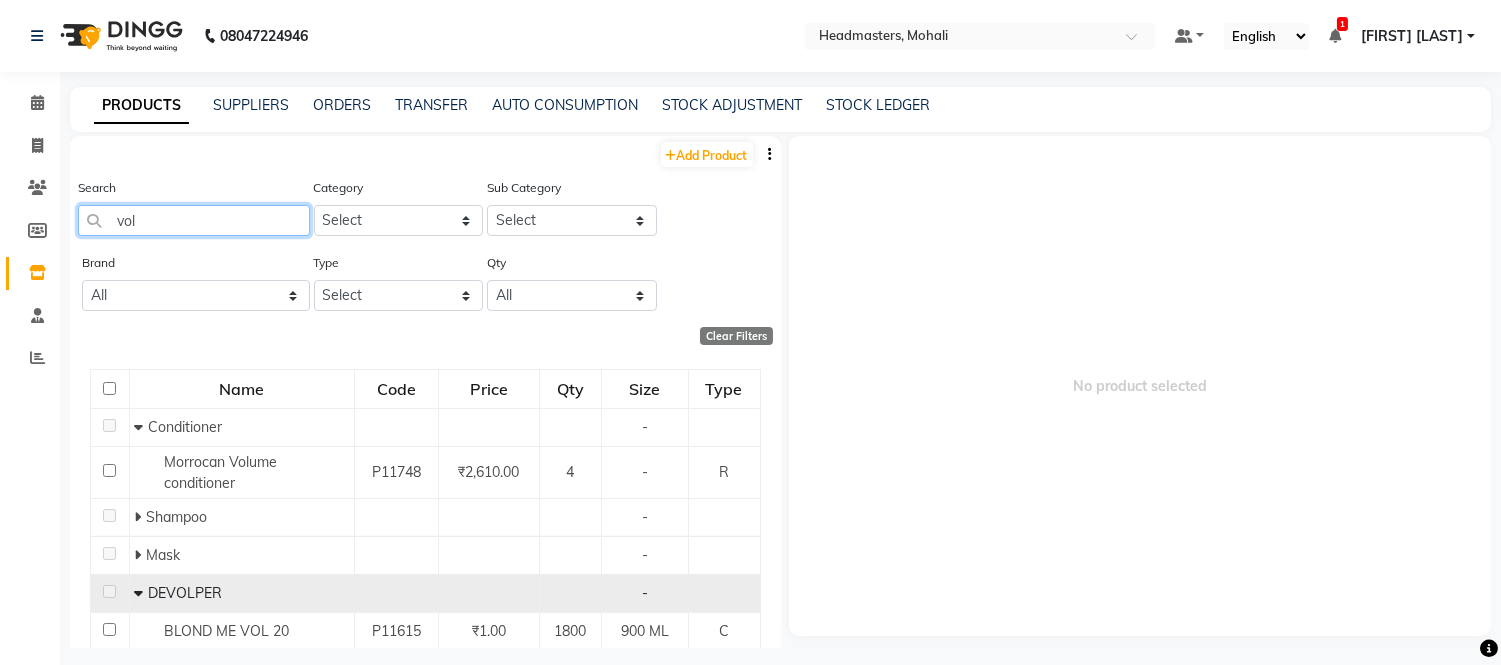 click on "vol" 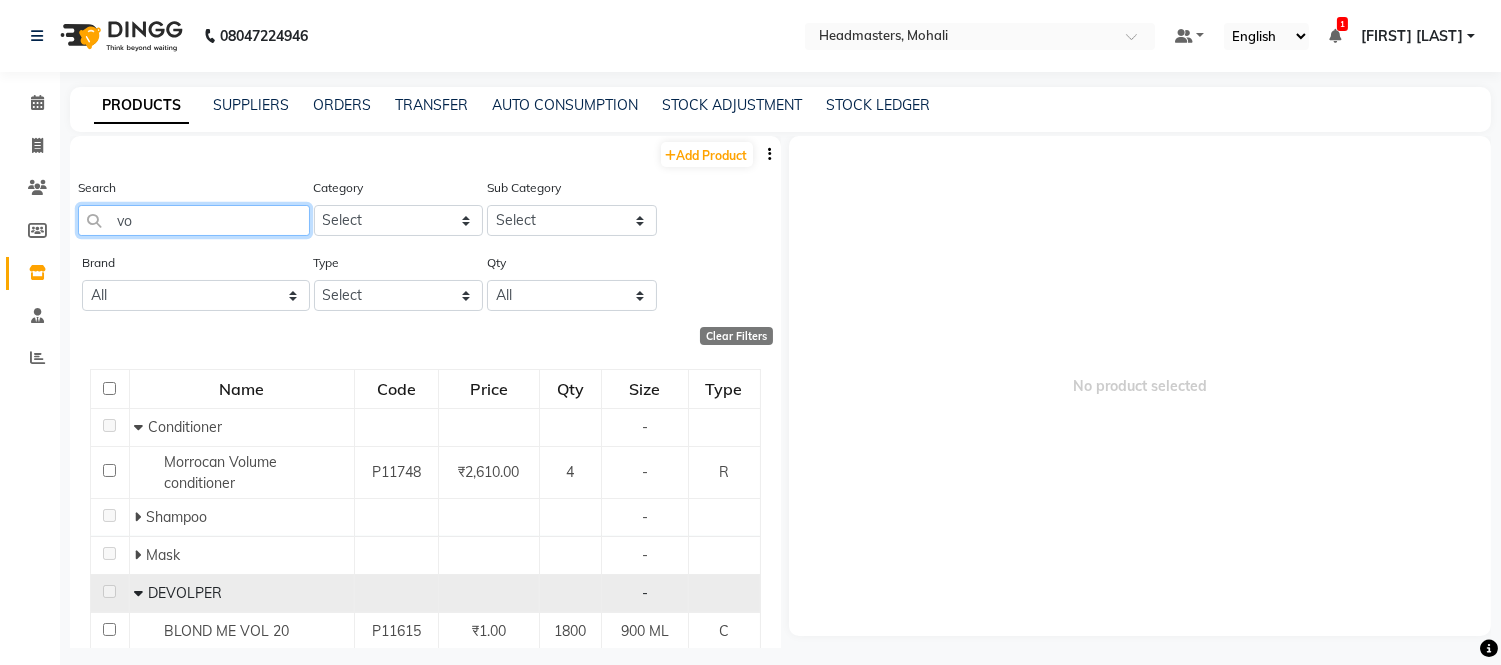 type on "v" 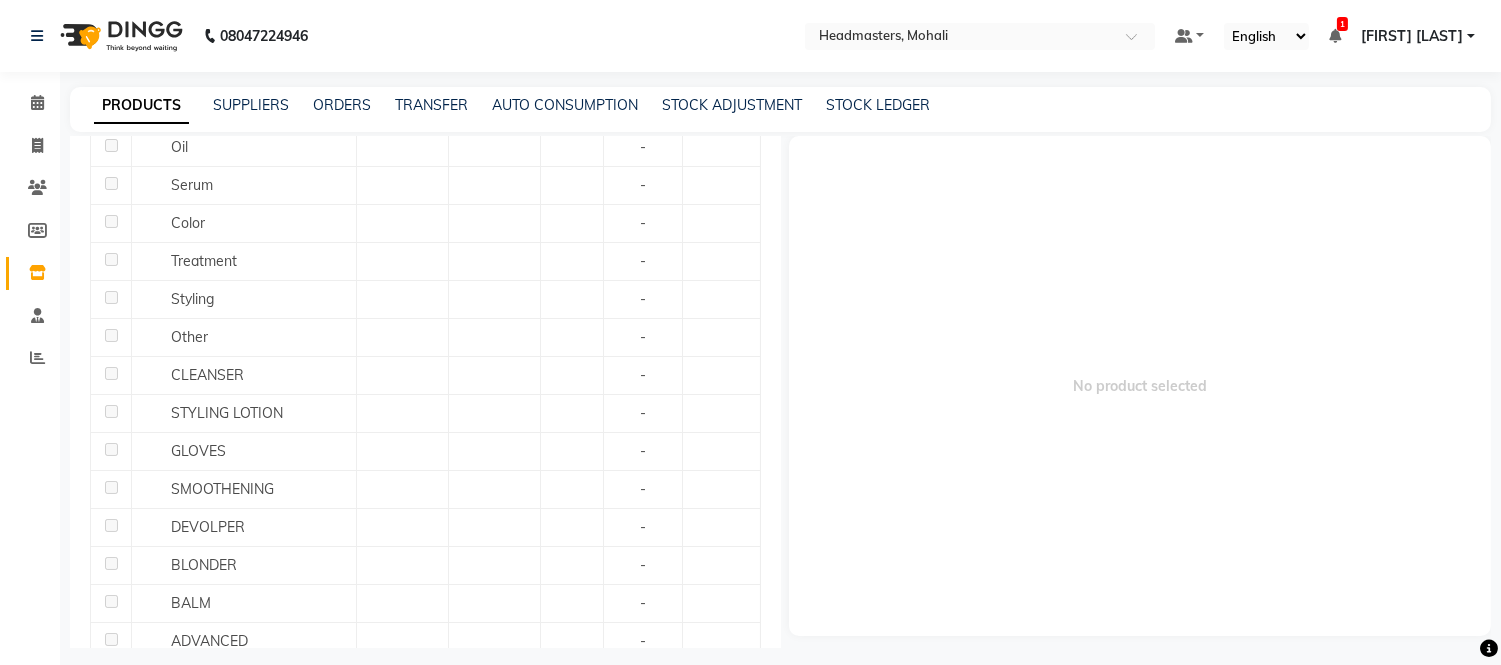 scroll, scrollTop: 1017, scrollLeft: 0, axis: vertical 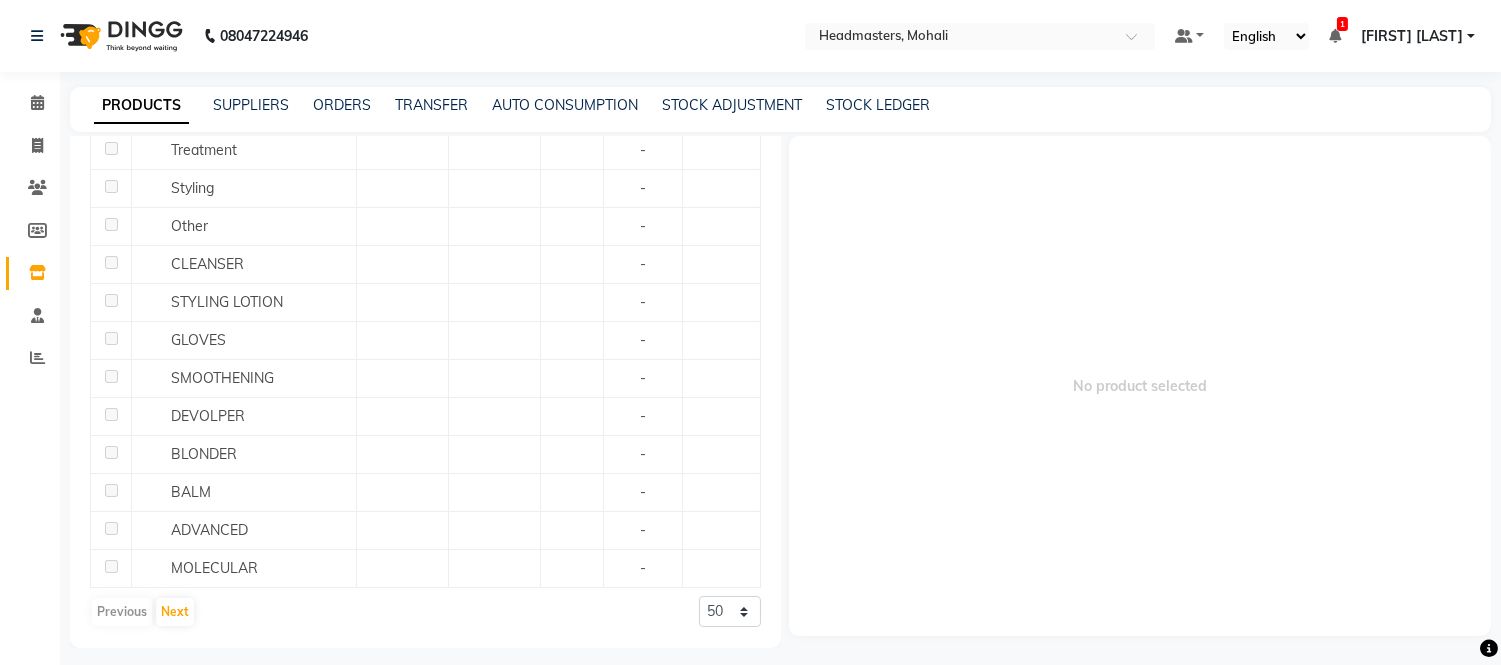 type 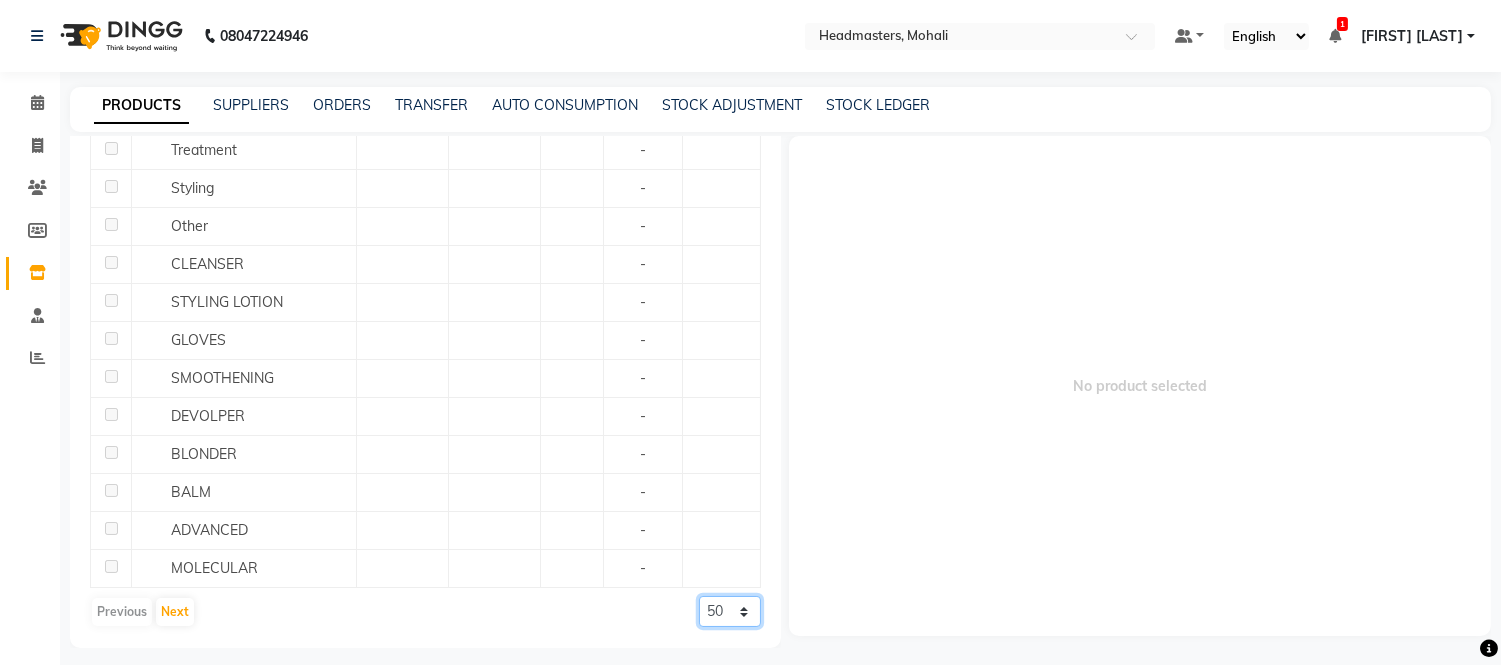 click on "50 100 500" 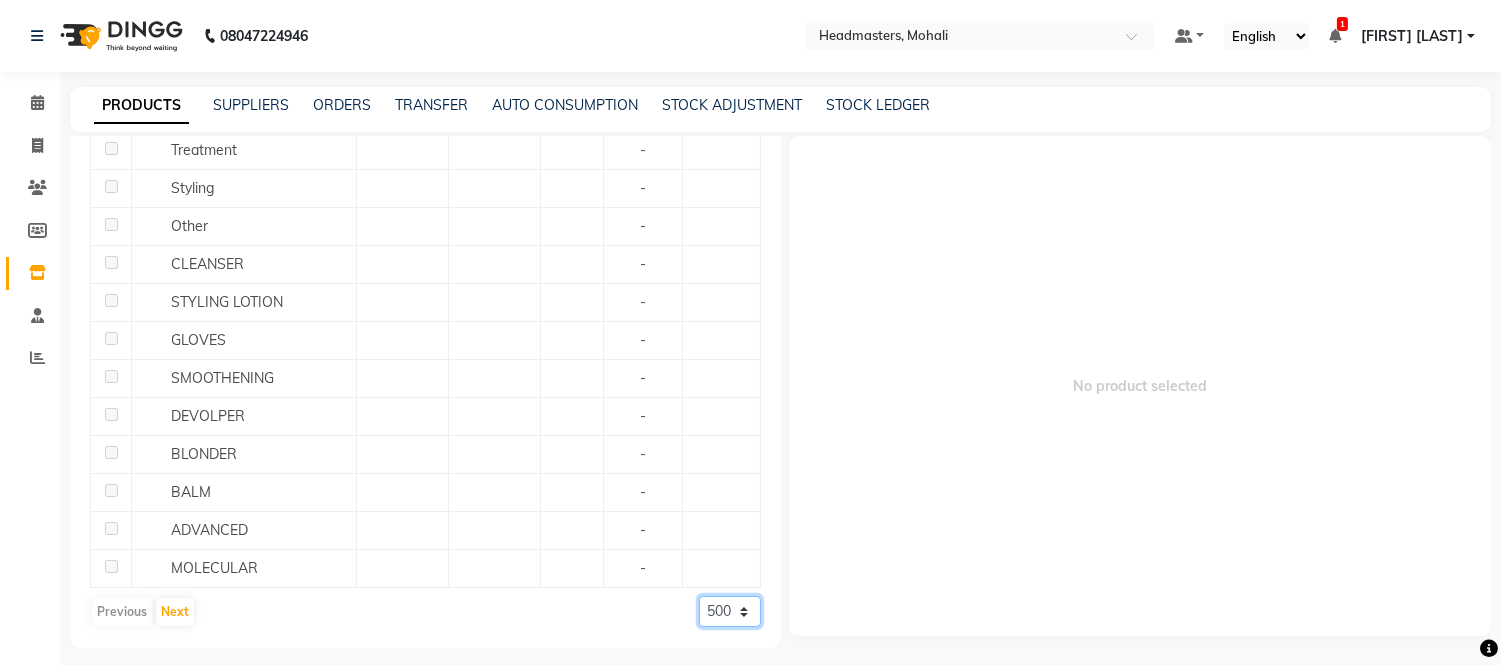 click on "50 100 500" 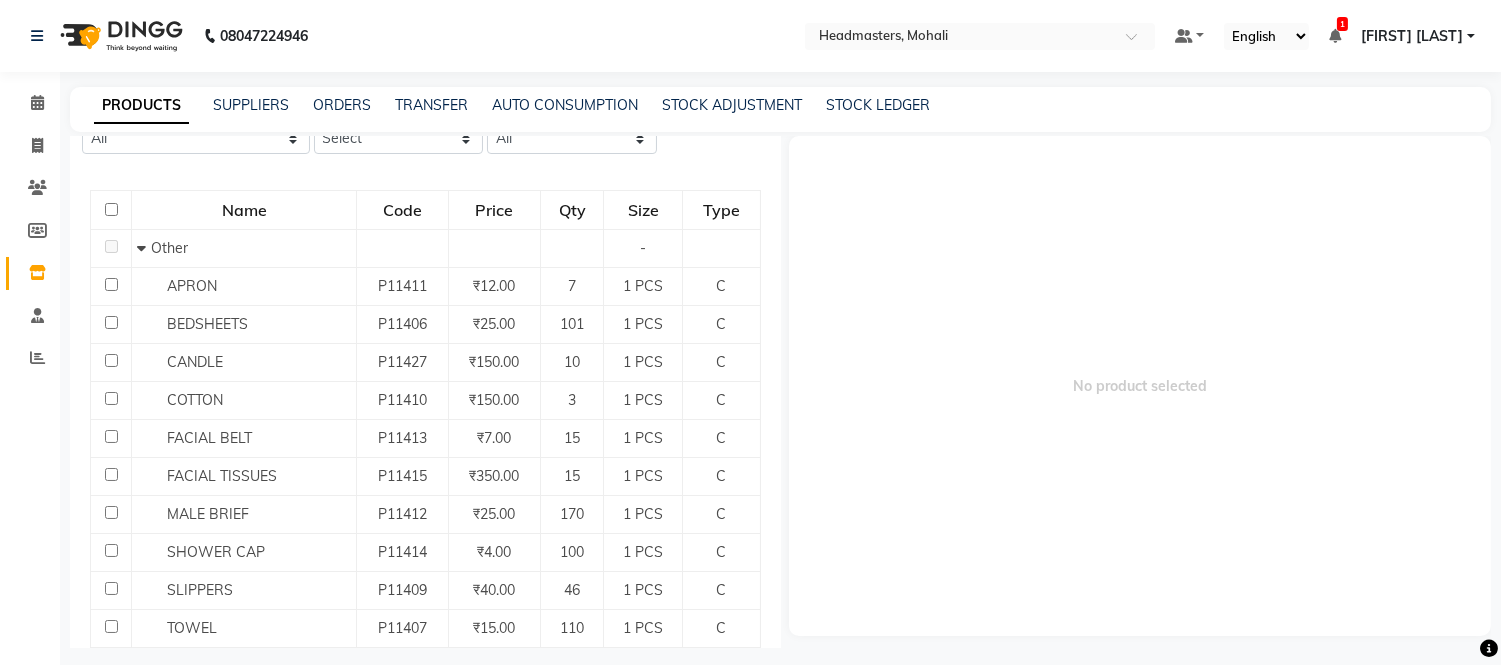 scroll, scrollTop: 0, scrollLeft: 0, axis: both 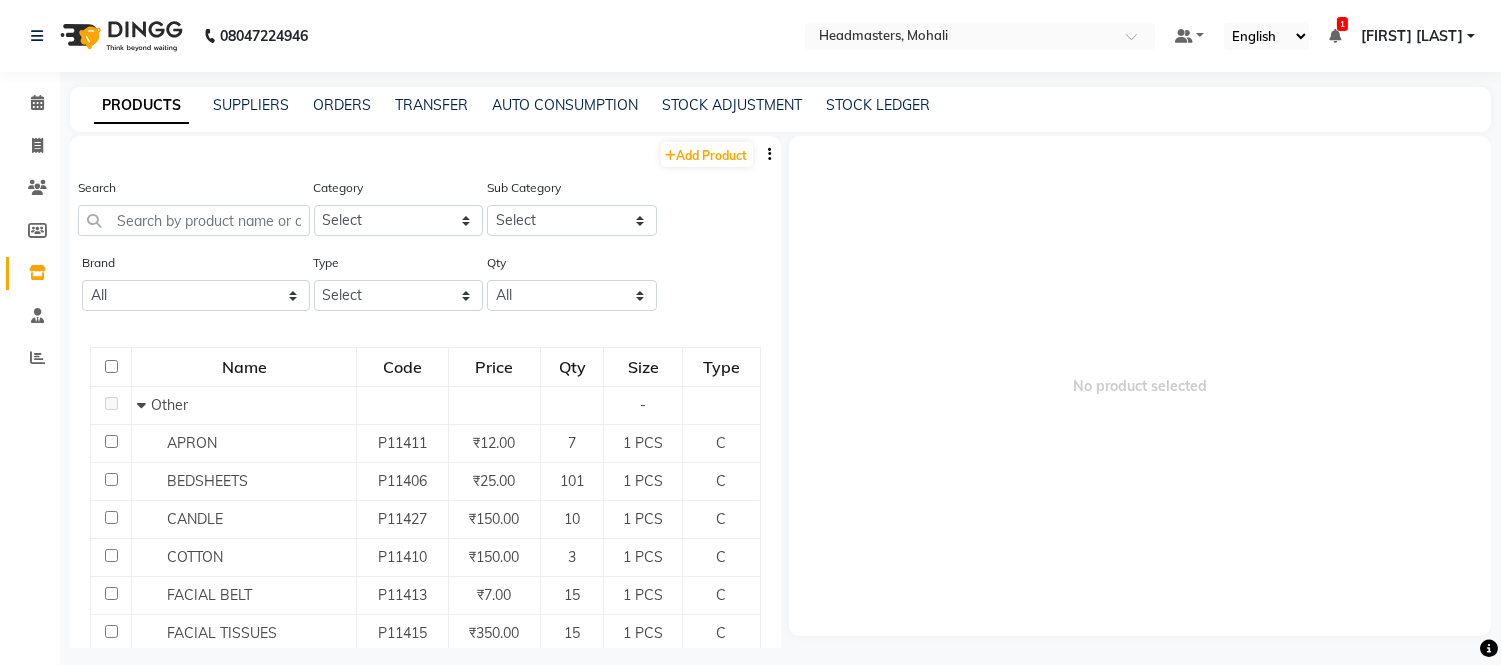 click 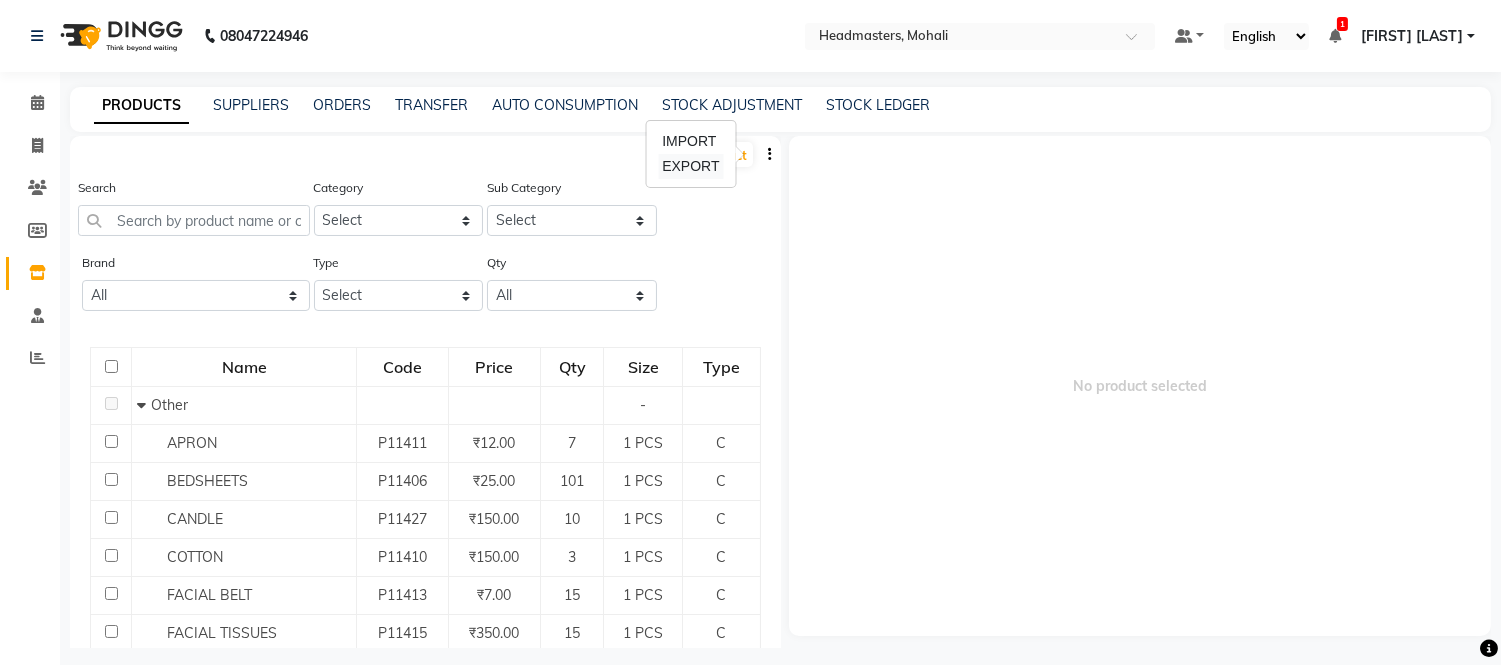 click on "EXPORT" at bounding box center [690, 166] 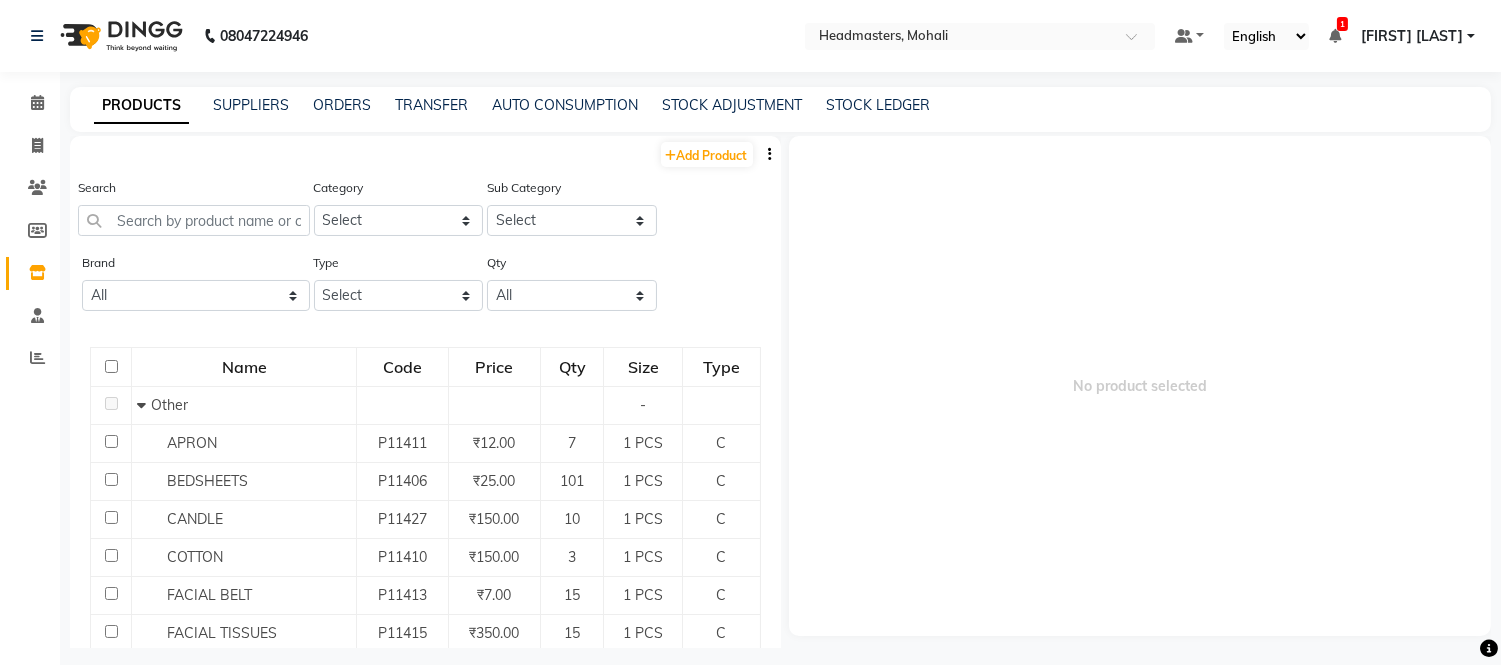 click on "Client Detail  [FIRST] [LAST] Manage Profile Change Password Sign out  Version:3.15.11" 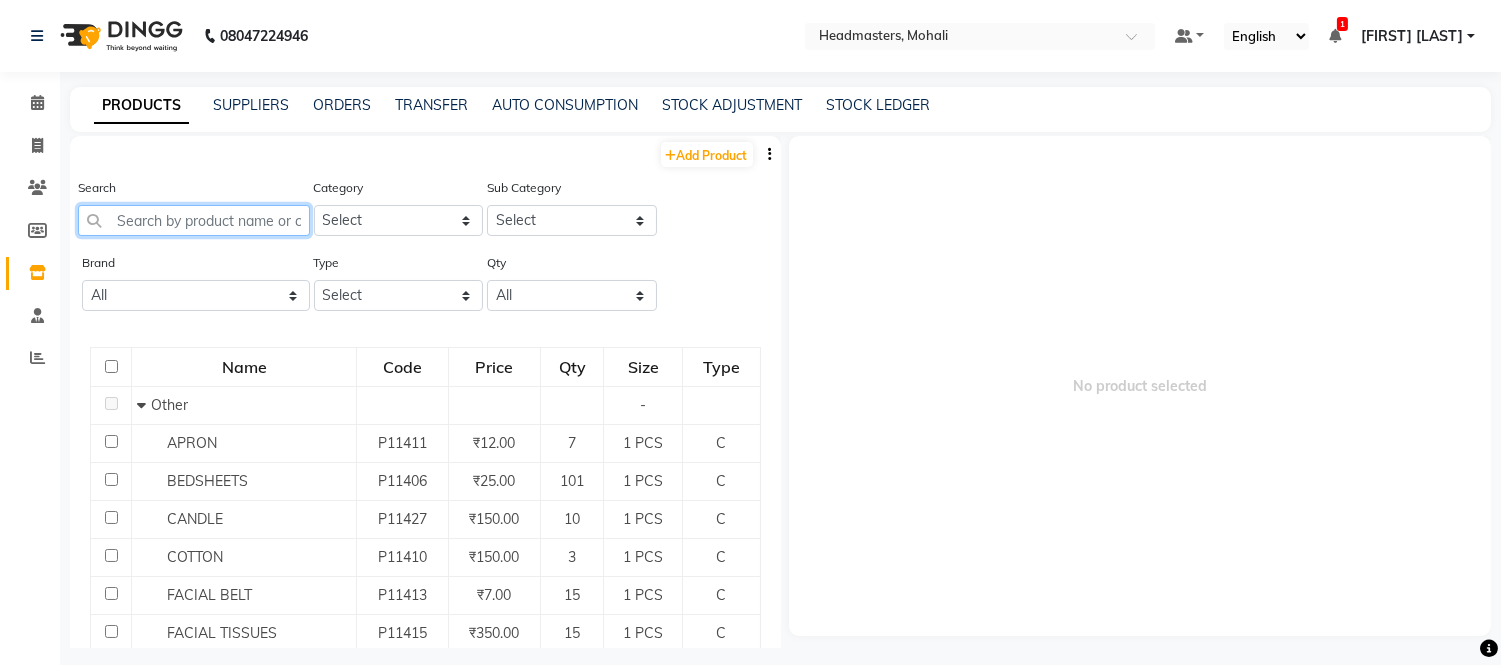 click 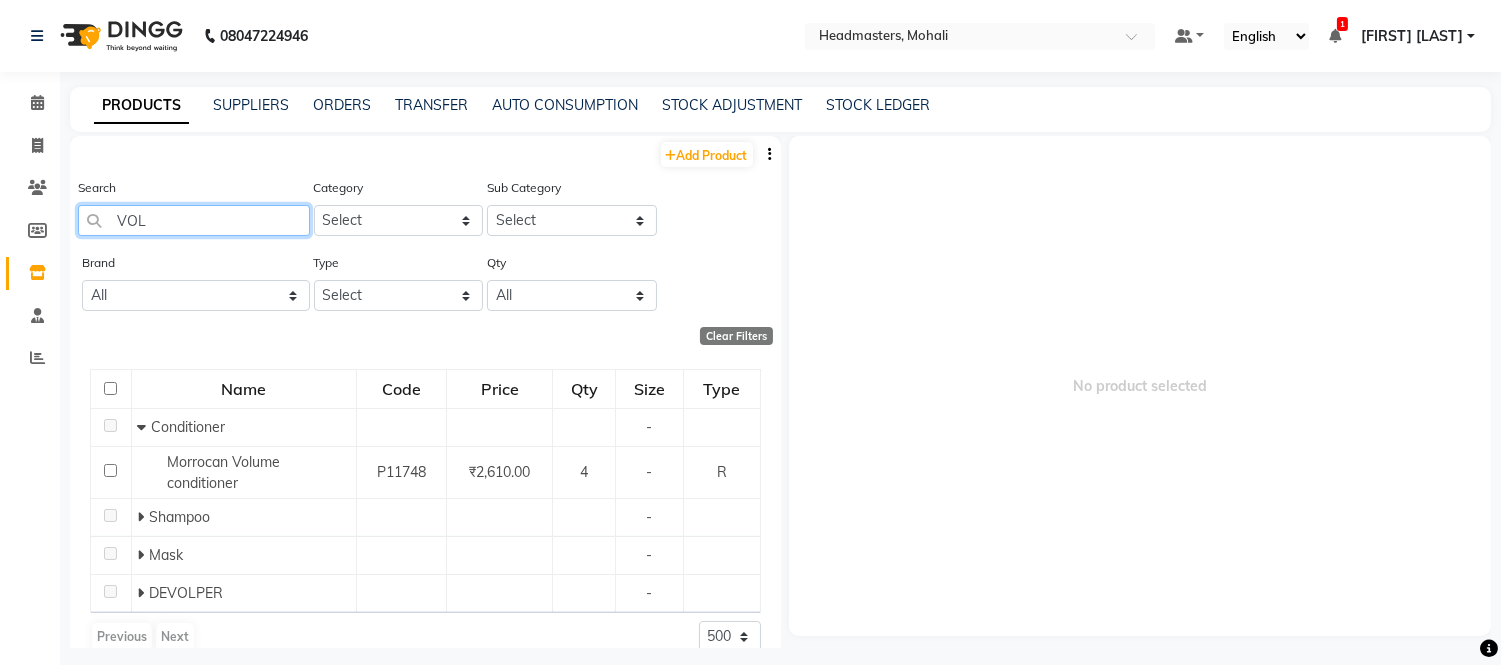 scroll, scrollTop: 26, scrollLeft: 0, axis: vertical 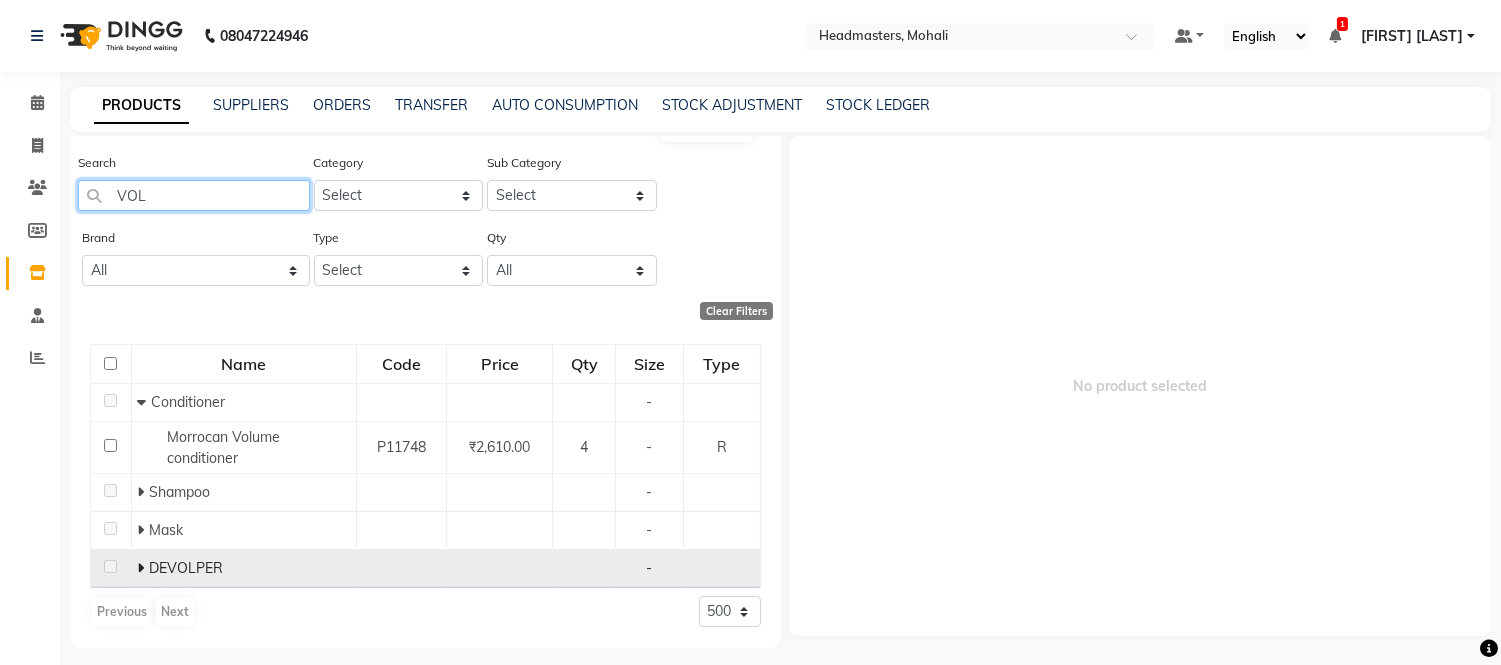 type on "VOL" 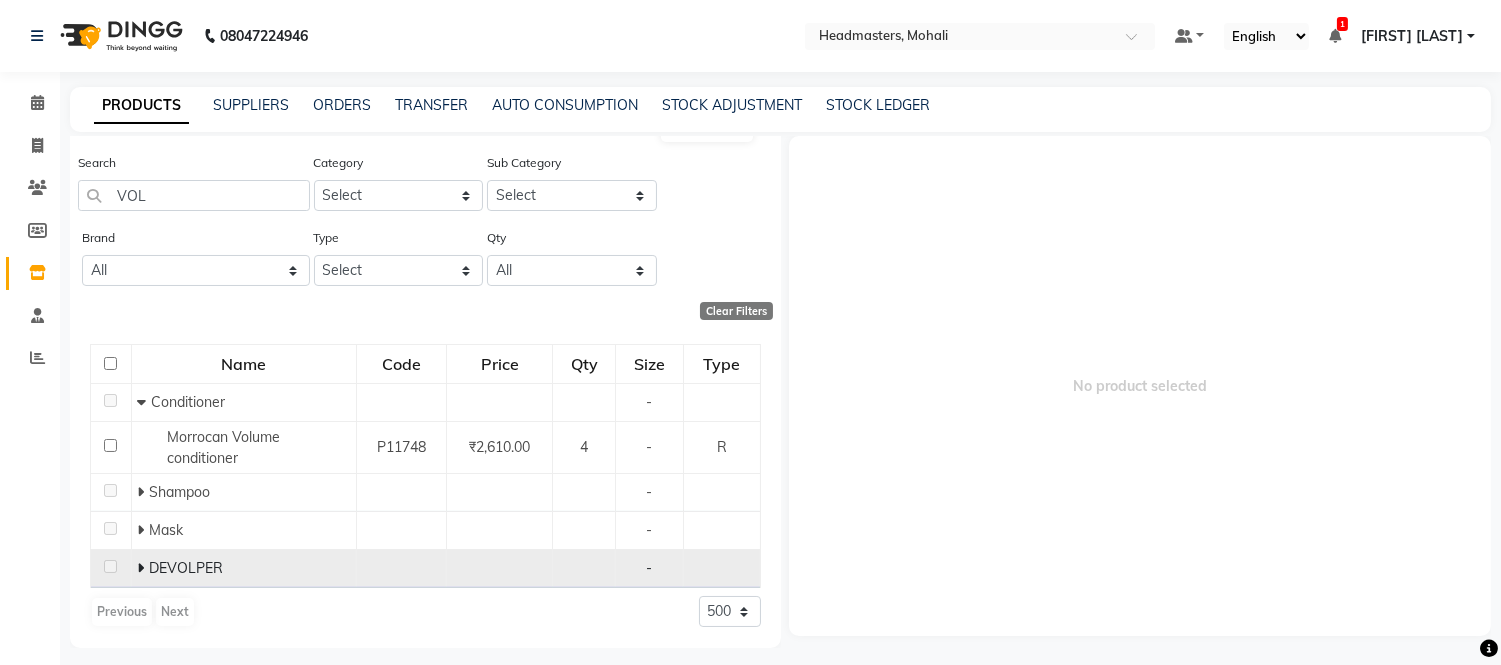 click on "DEVOLPER" 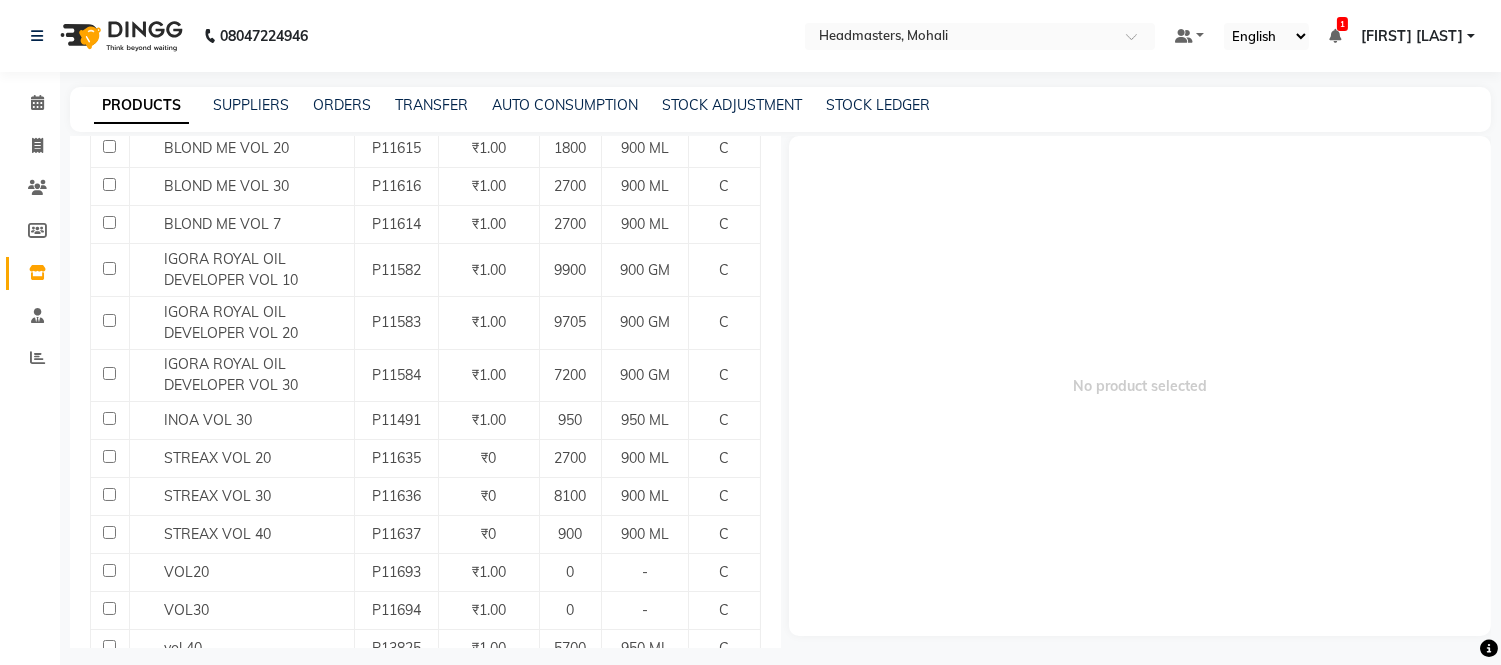 scroll, scrollTop: 496, scrollLeft: 0, axis: vertical 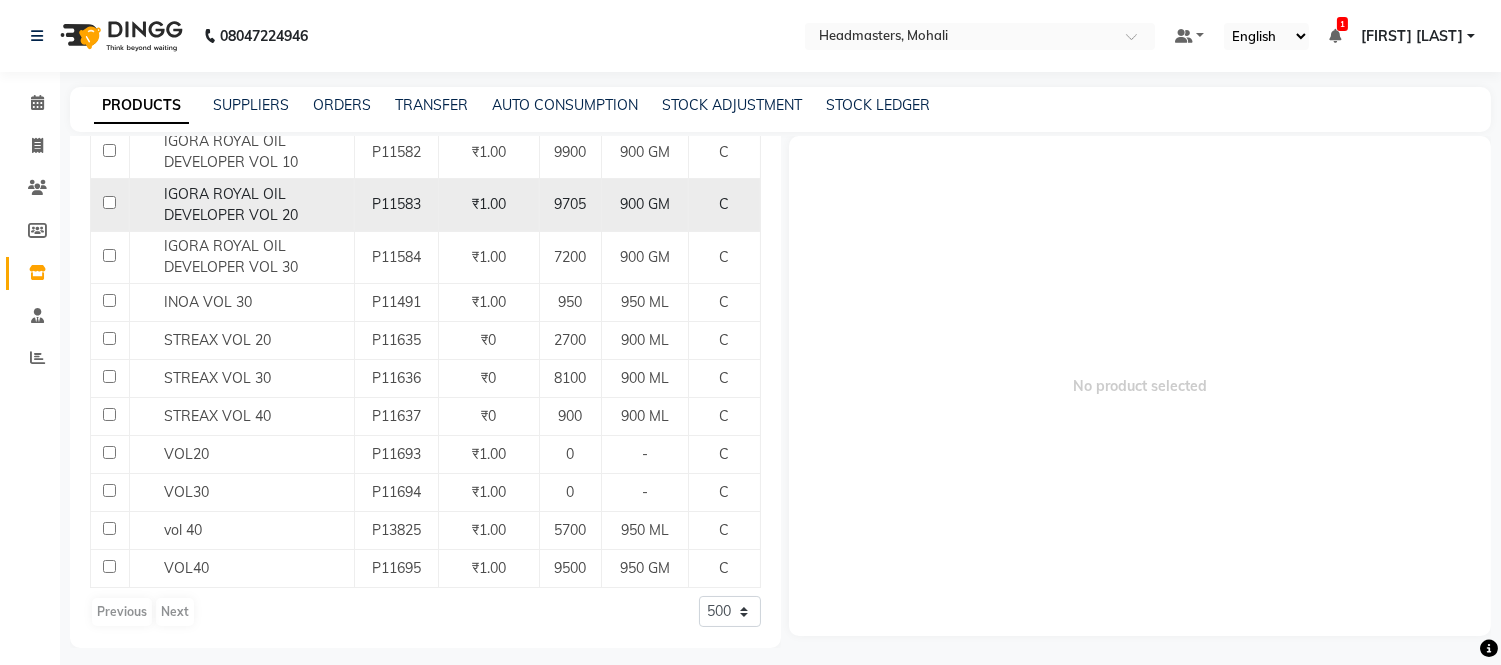 click on "9705" 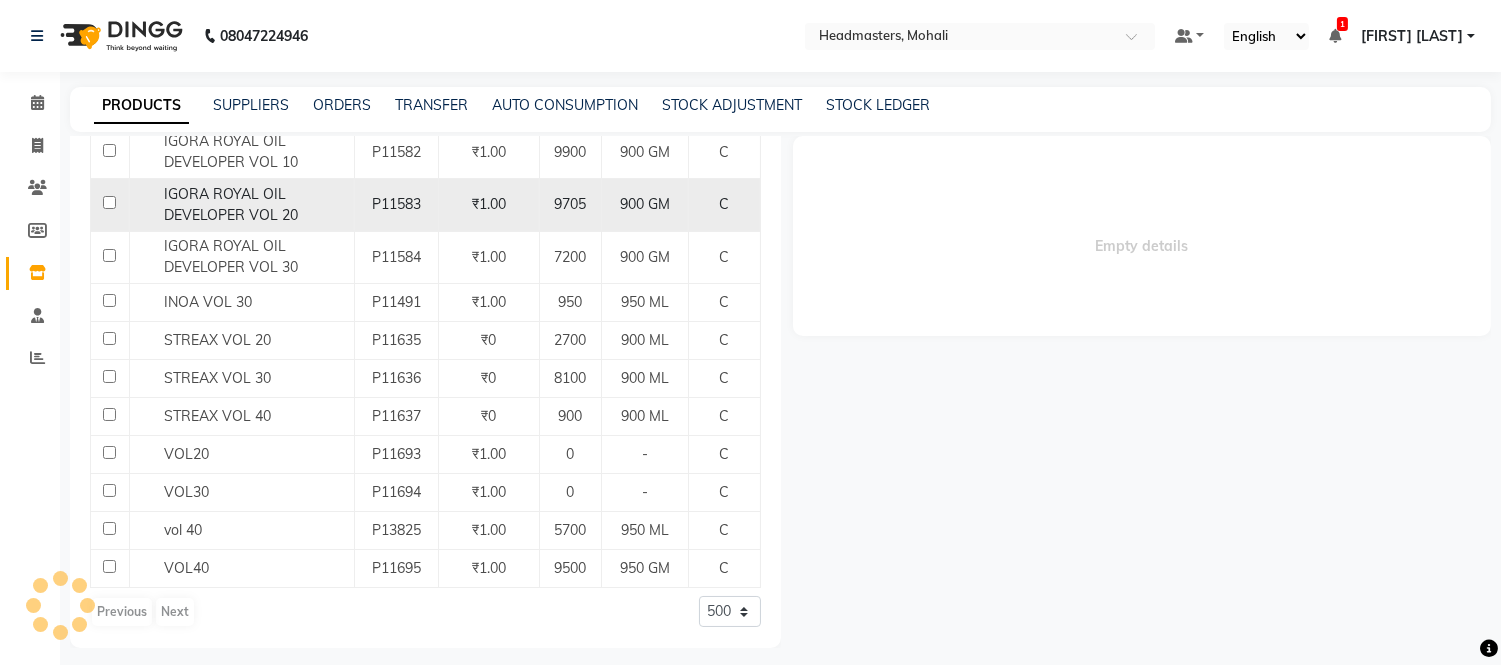 select 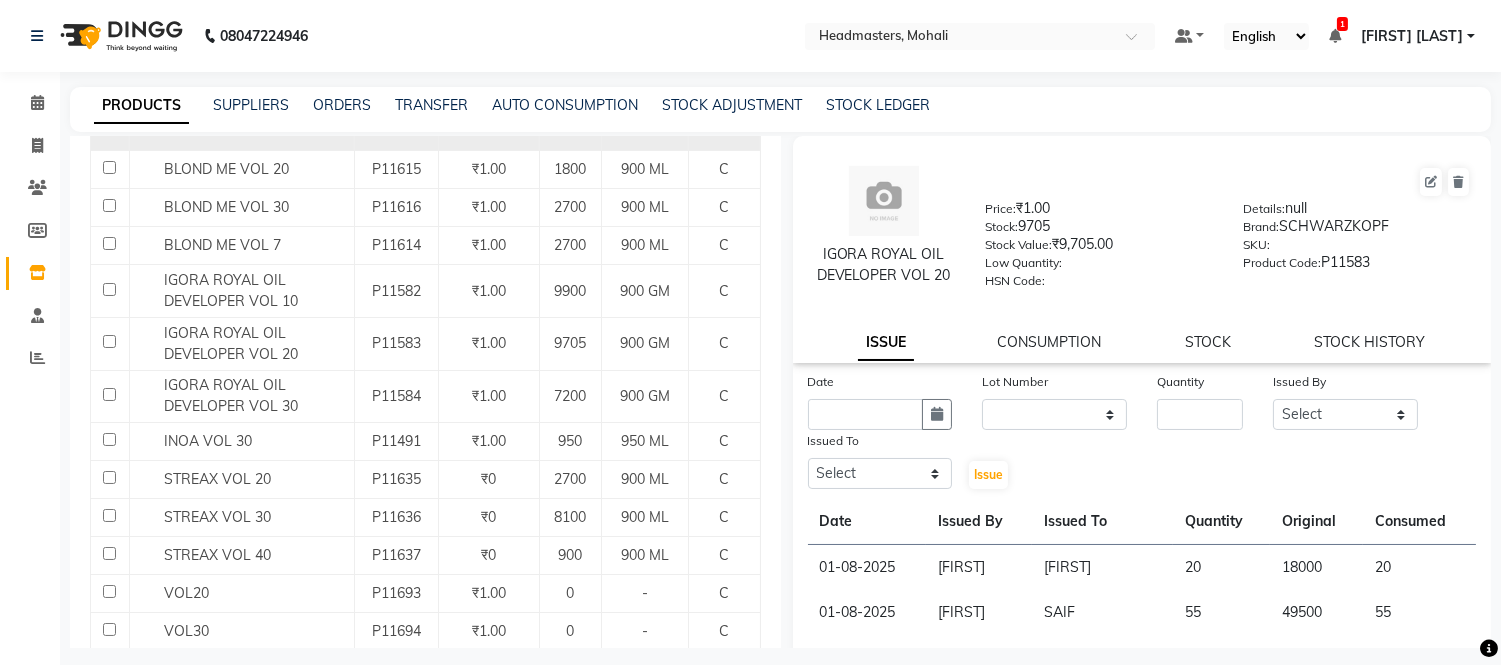 scroll, scrollTop: 448, scrollLeft: 0, axis: vertical 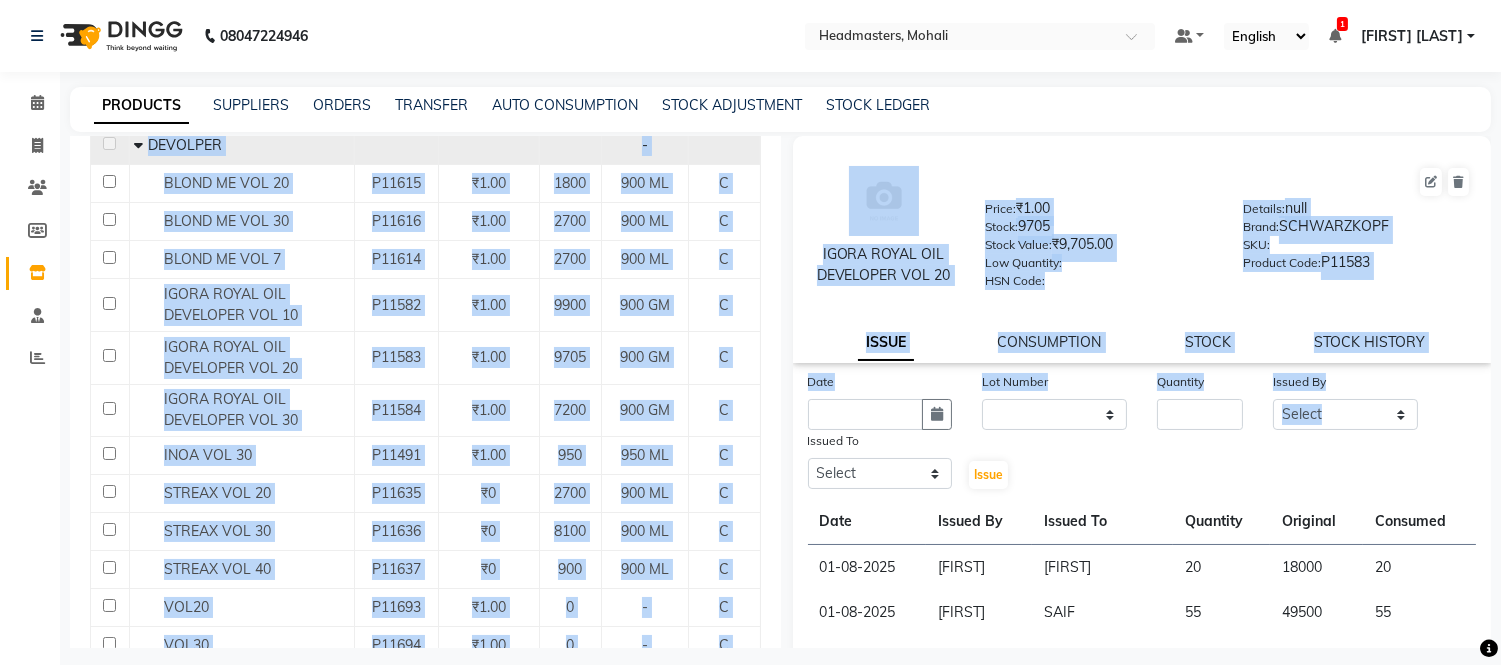 drag, startPoint x: 780, startPoint y: 445, endPoint x: 774, endPoint y: 456, distance: 12.529964 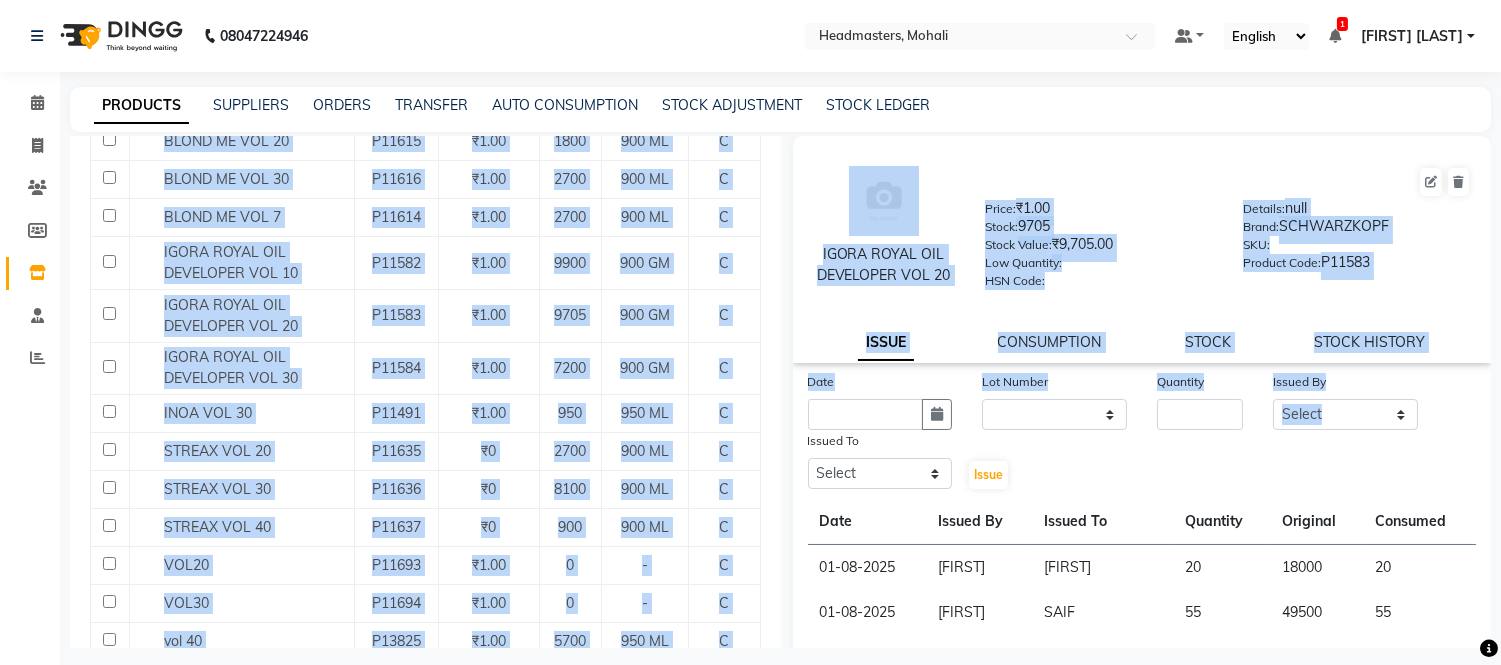 scroll, scrollTop: 42, scrollLeft: 0, axis: vertical 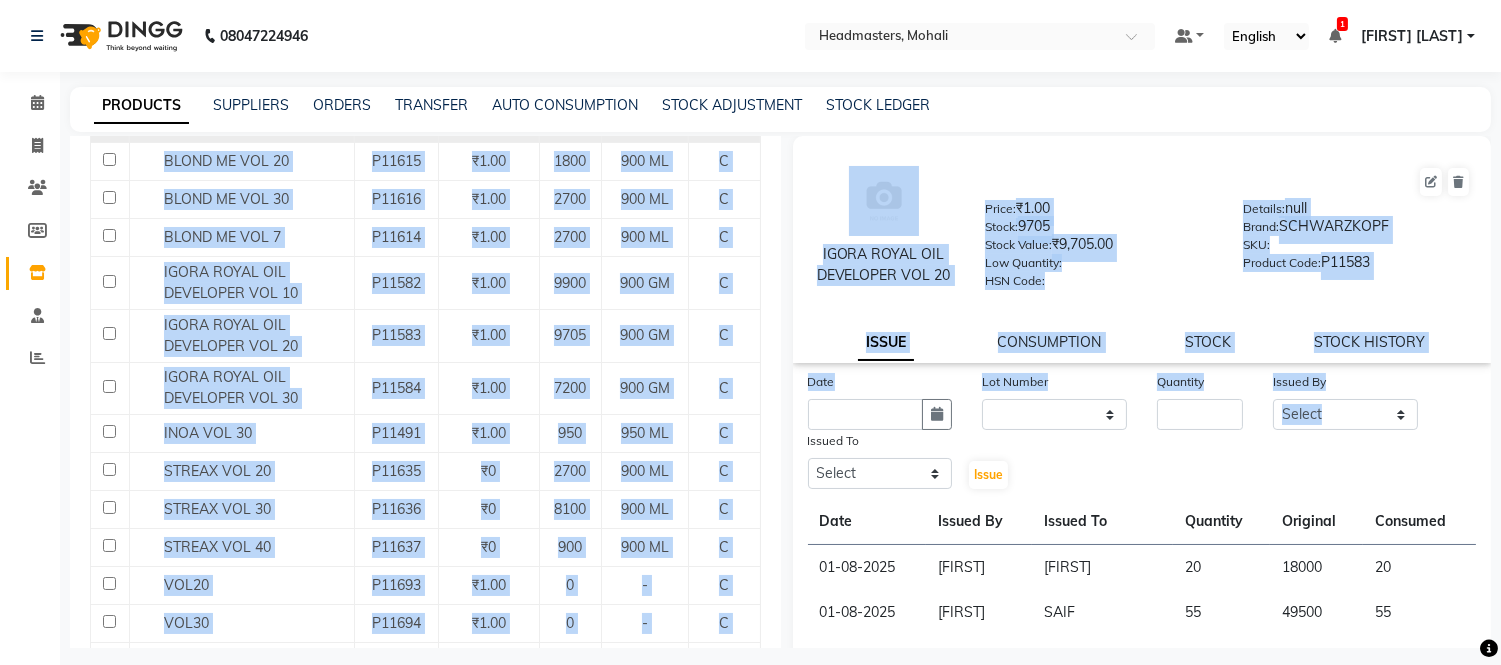 click on "IGORA ROYAL OIL DEVELOPER VOL 20  Price:   ₹1.00  Stock:   9705  Stock Value:   ₹9,705.00  Low Quantity:    HSN Code:    Details:   null  Brand:   SCHWARZKOPF  SKU:     Product Code:   P11583" 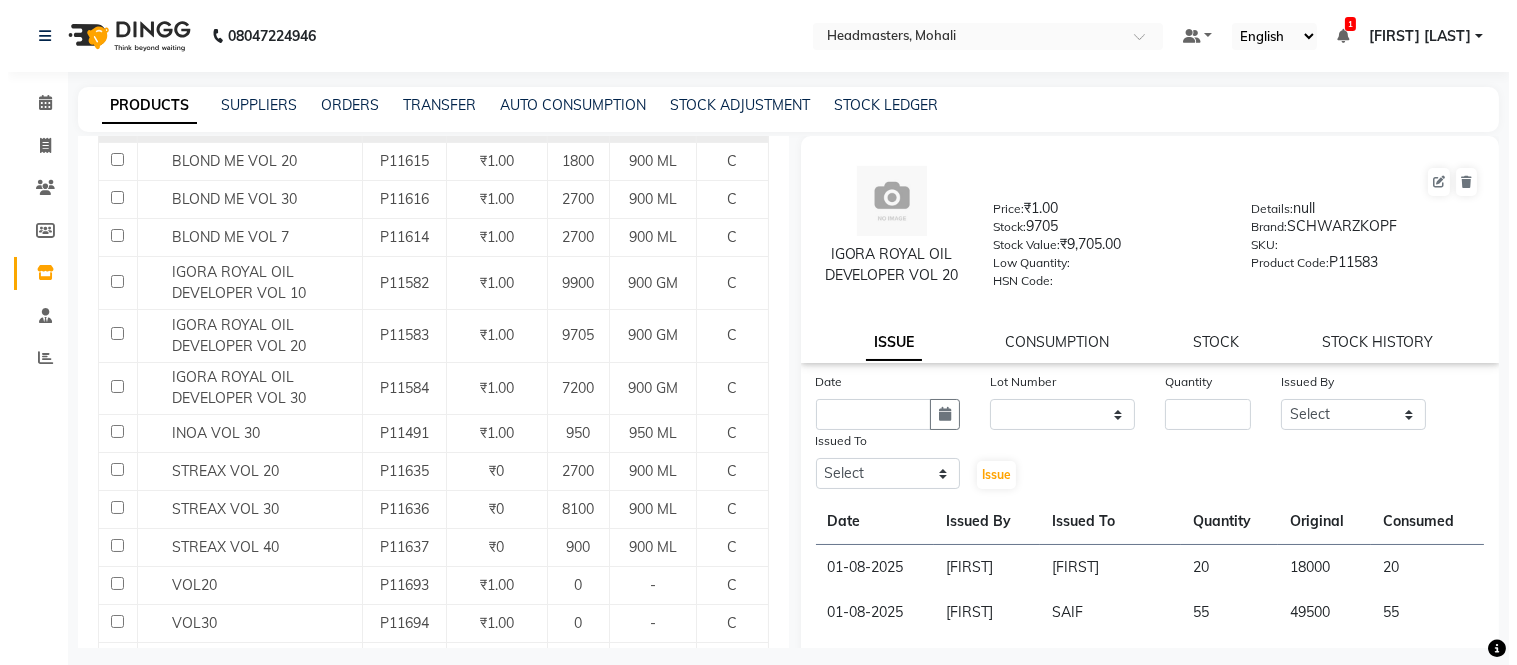 scroll, scrollTop: 0, scrollLeft: 0, axis: both 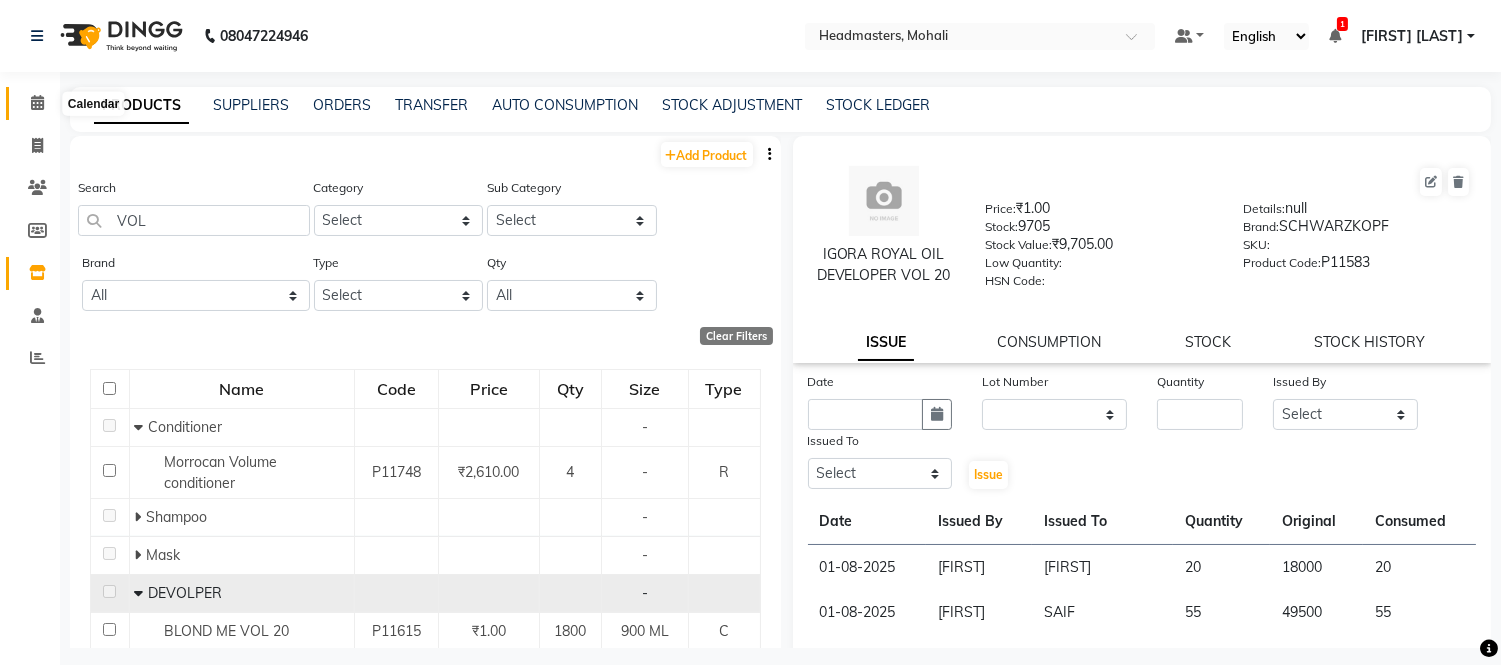 click 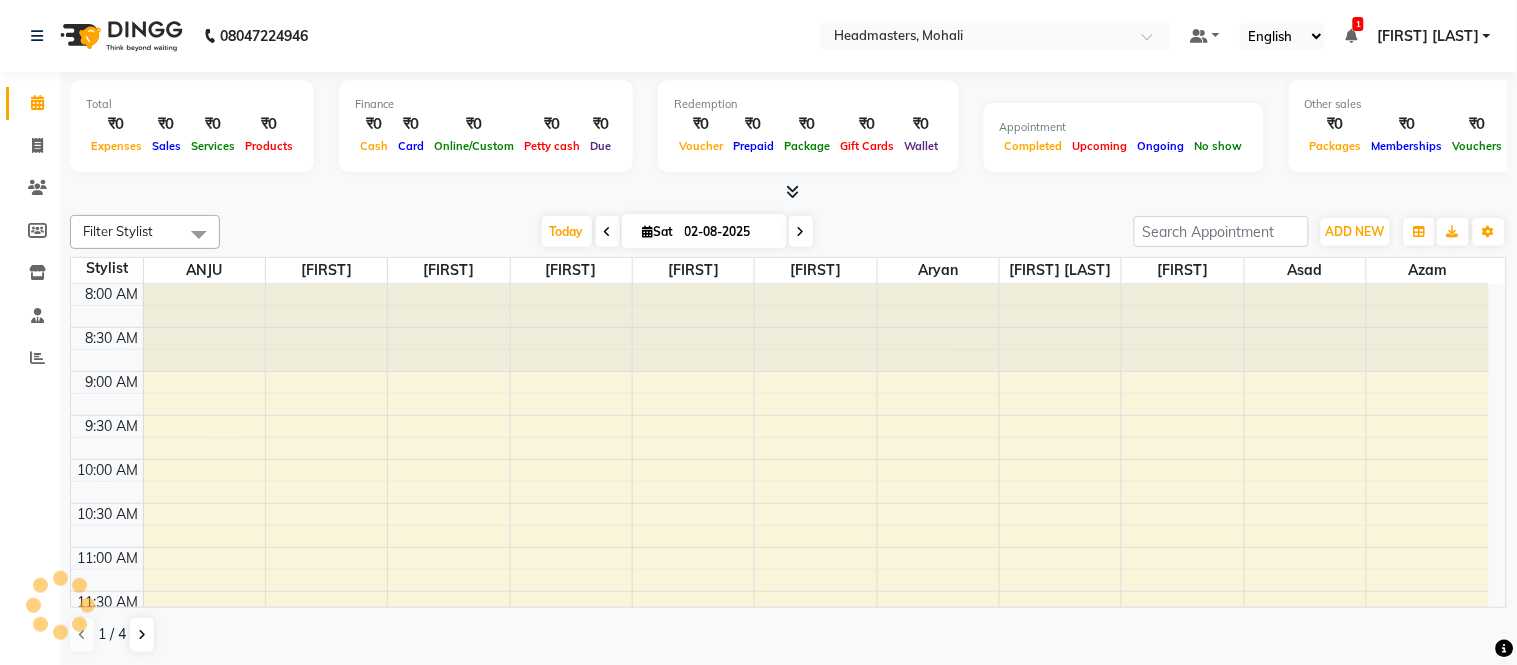 scroll, scrollTop: 0, scrollLeft: 0, axis: both 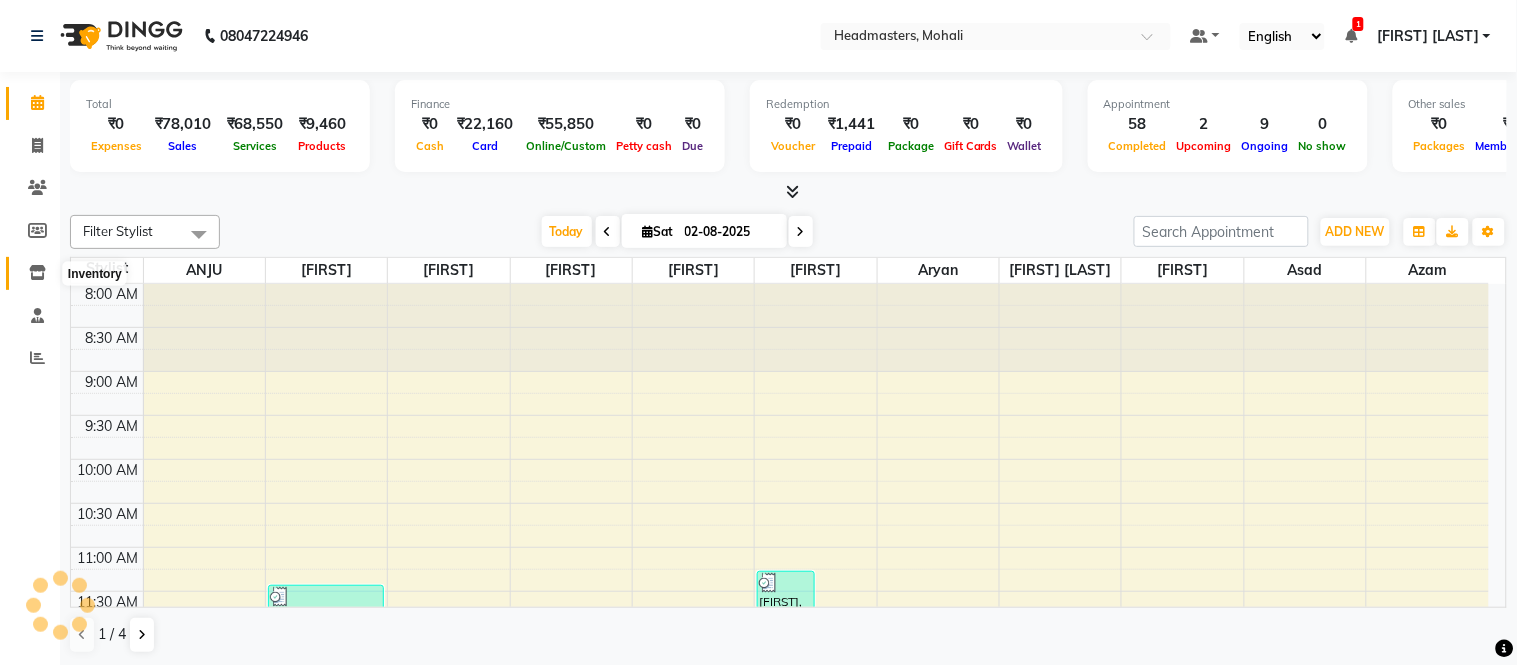 click 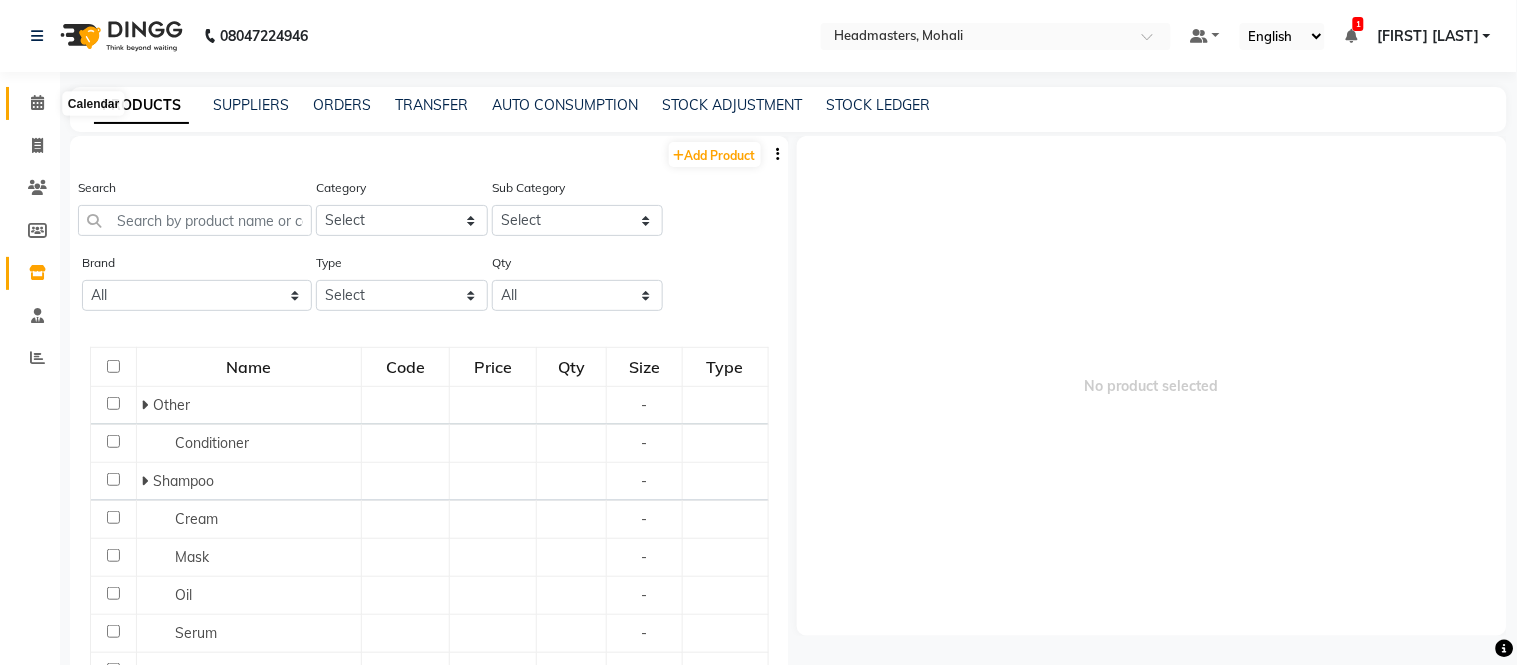 click 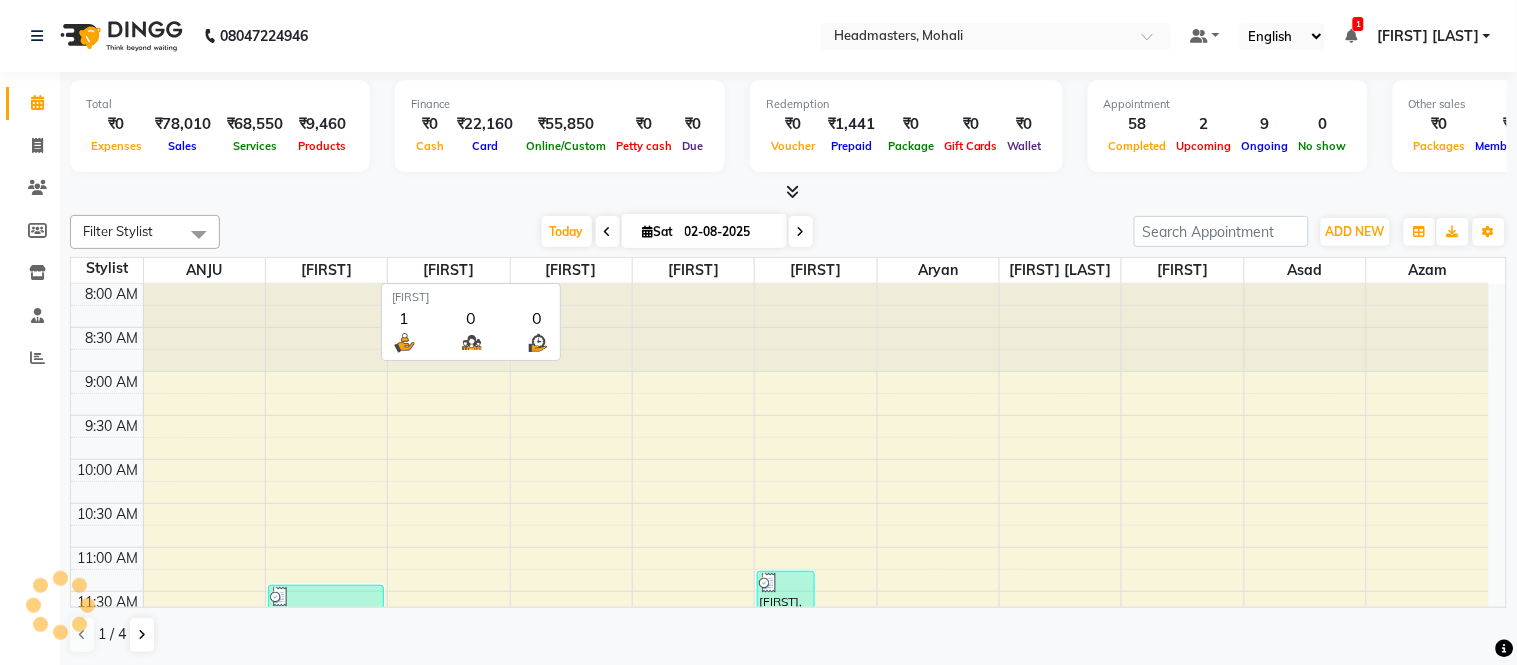 scroll, scrollTop: 0, scrollLeft: 0, axis: both 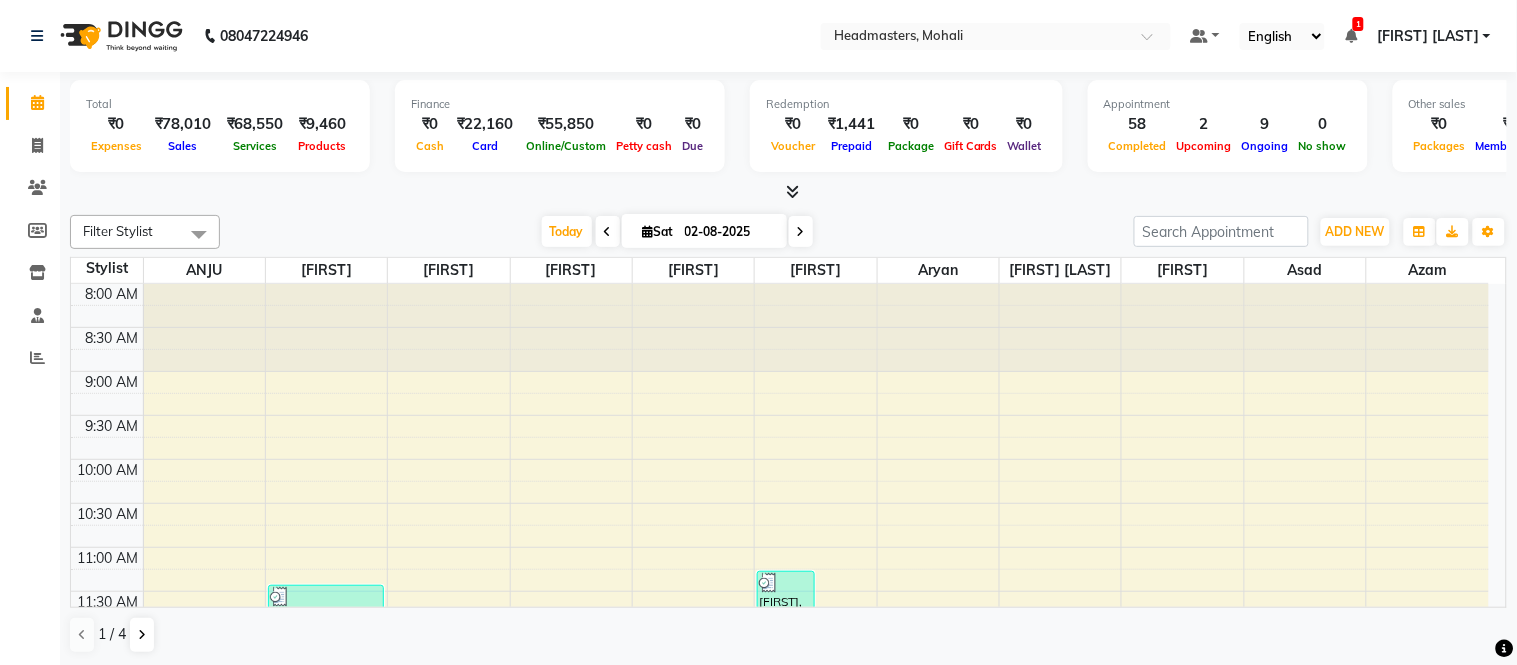 click at bounding box center [608, 232] 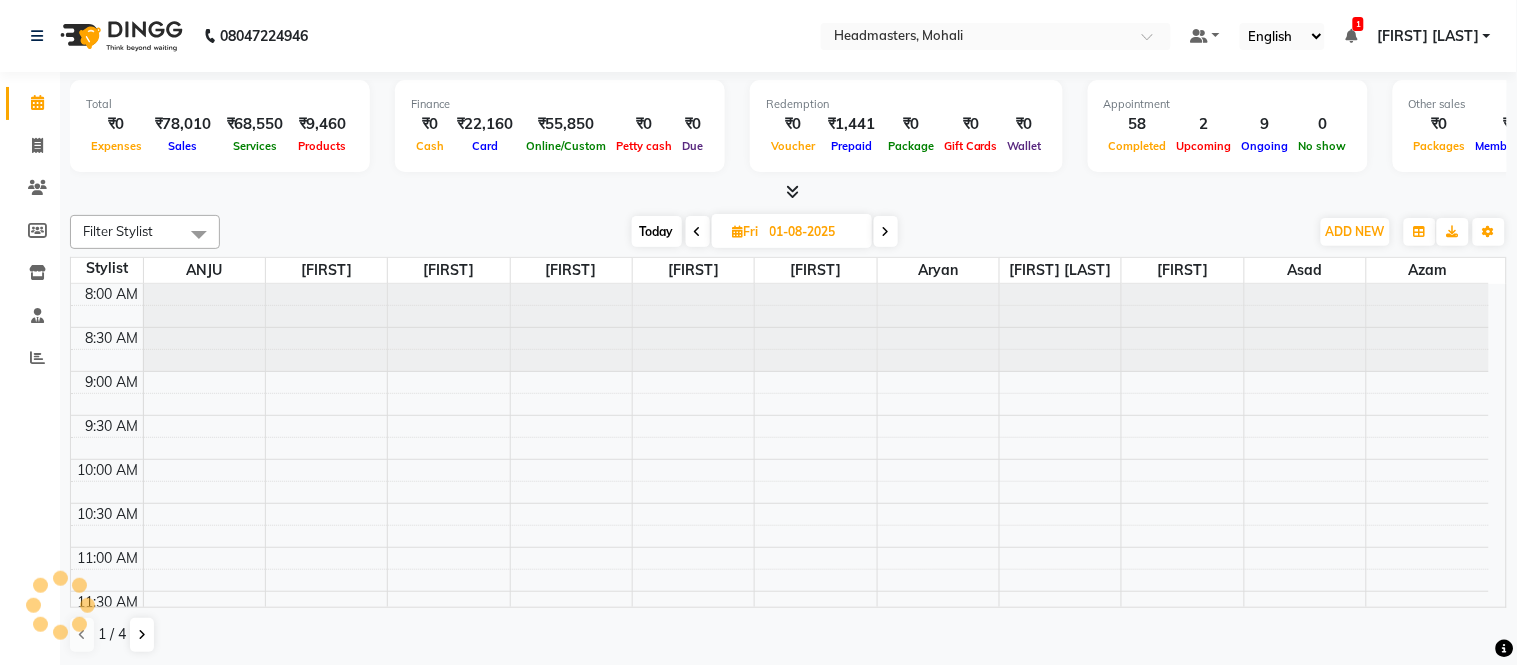 scroll, scrollTop: 796, scrollLeft: 0, axis: vertical 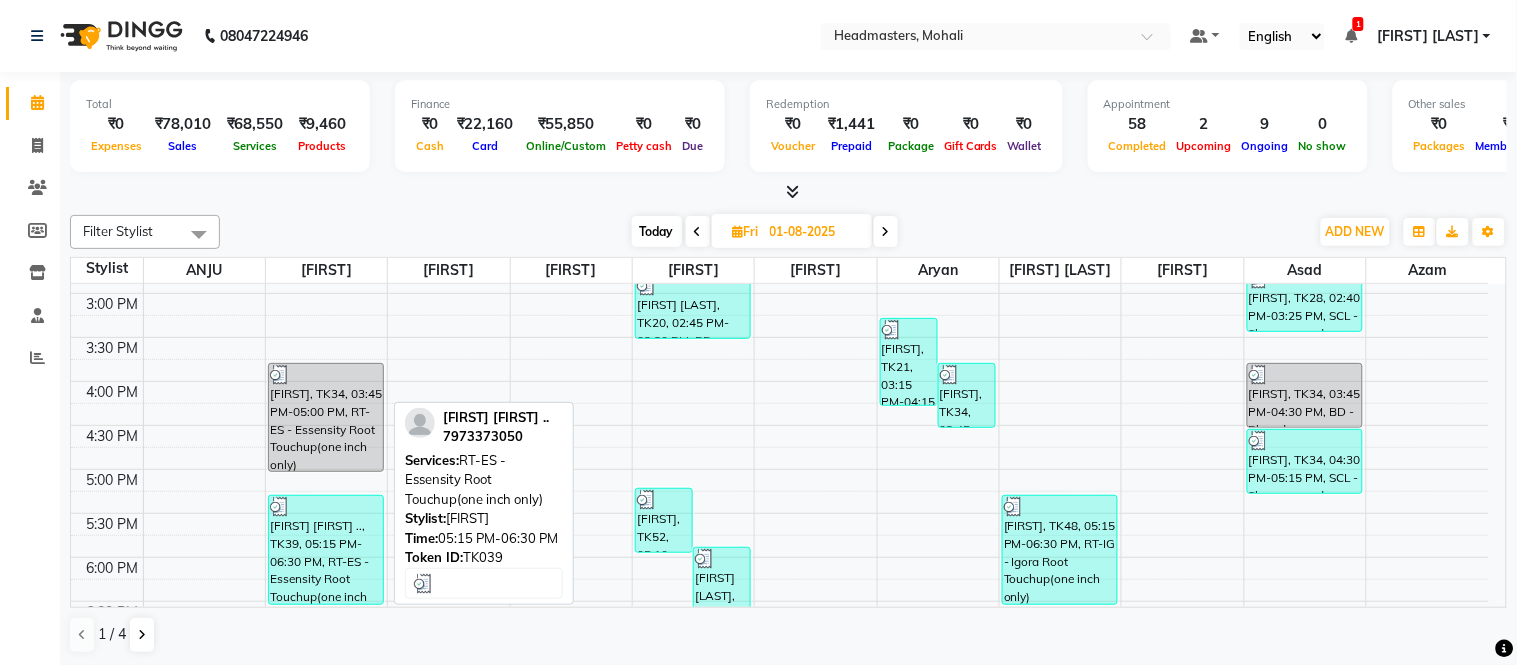 click at bounding box center [326, 507] 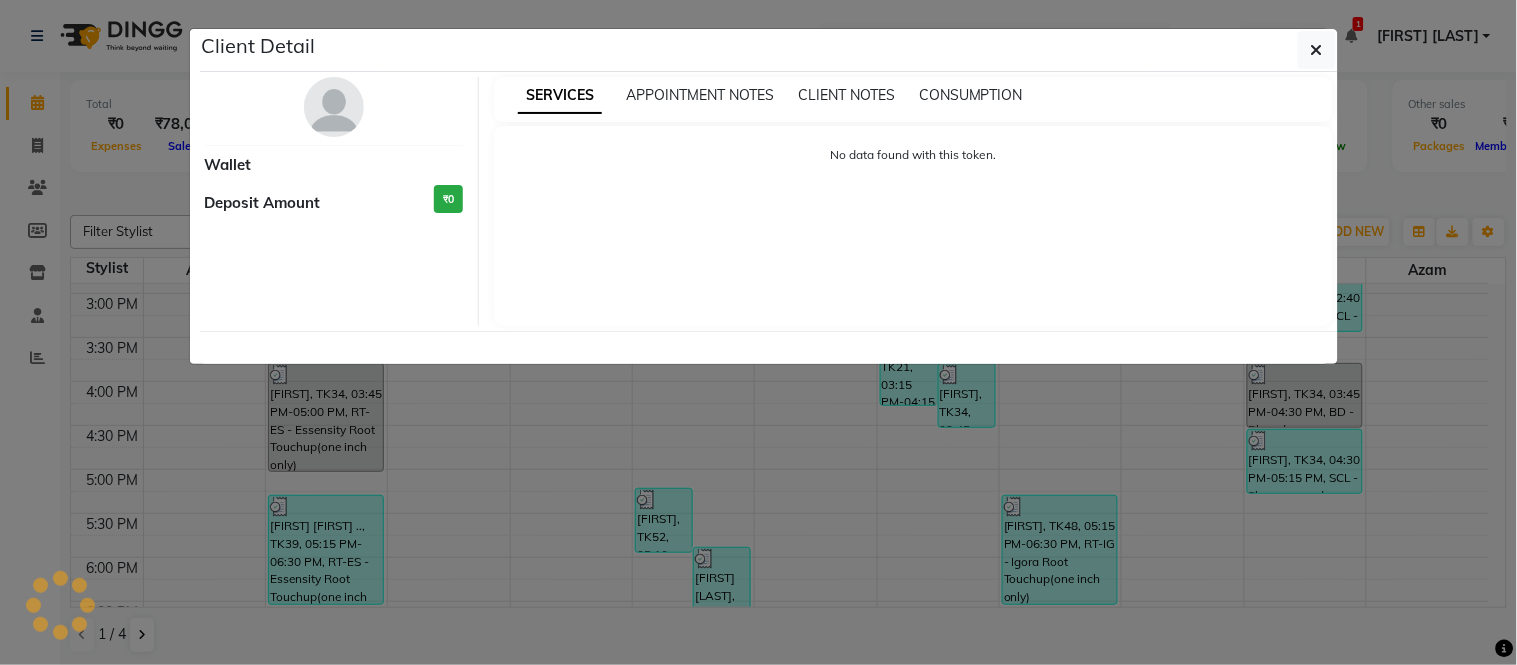 select on "3" 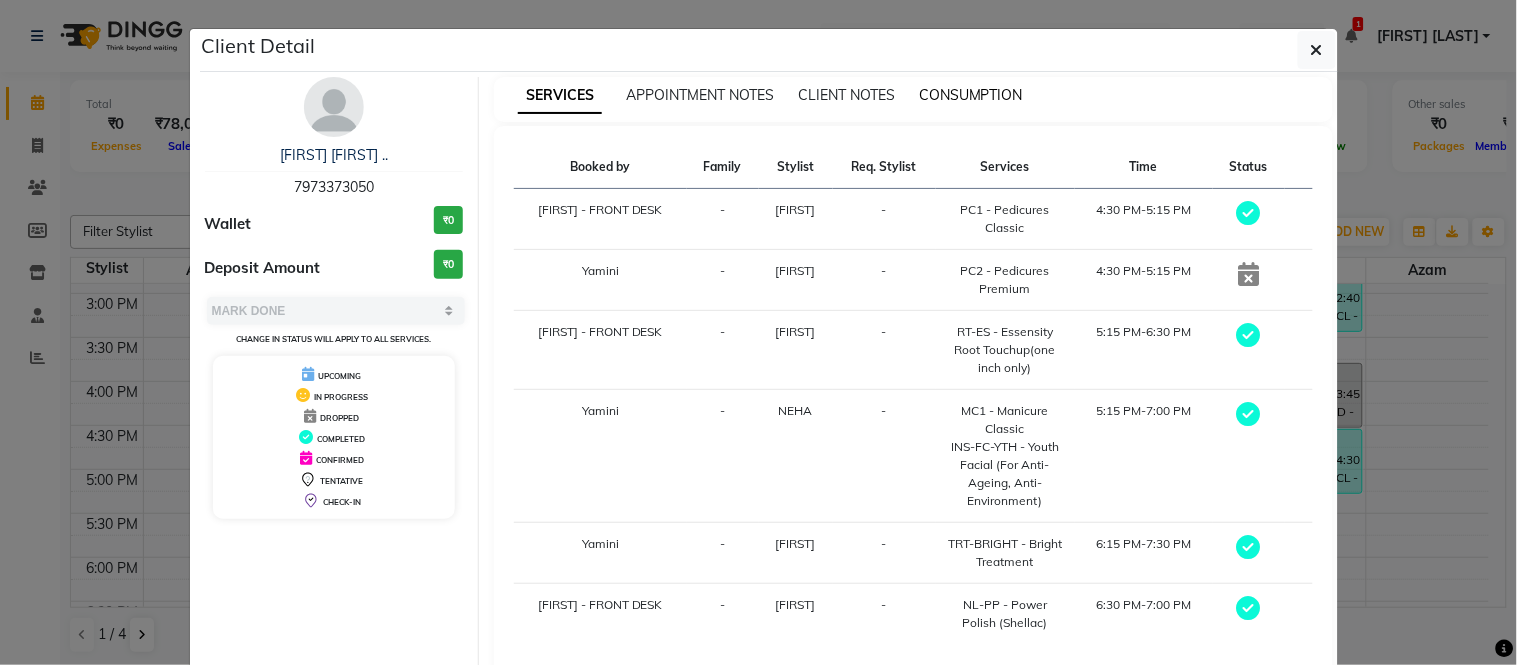 click on "CONSUMPTION" at bounding box center [971, 95] 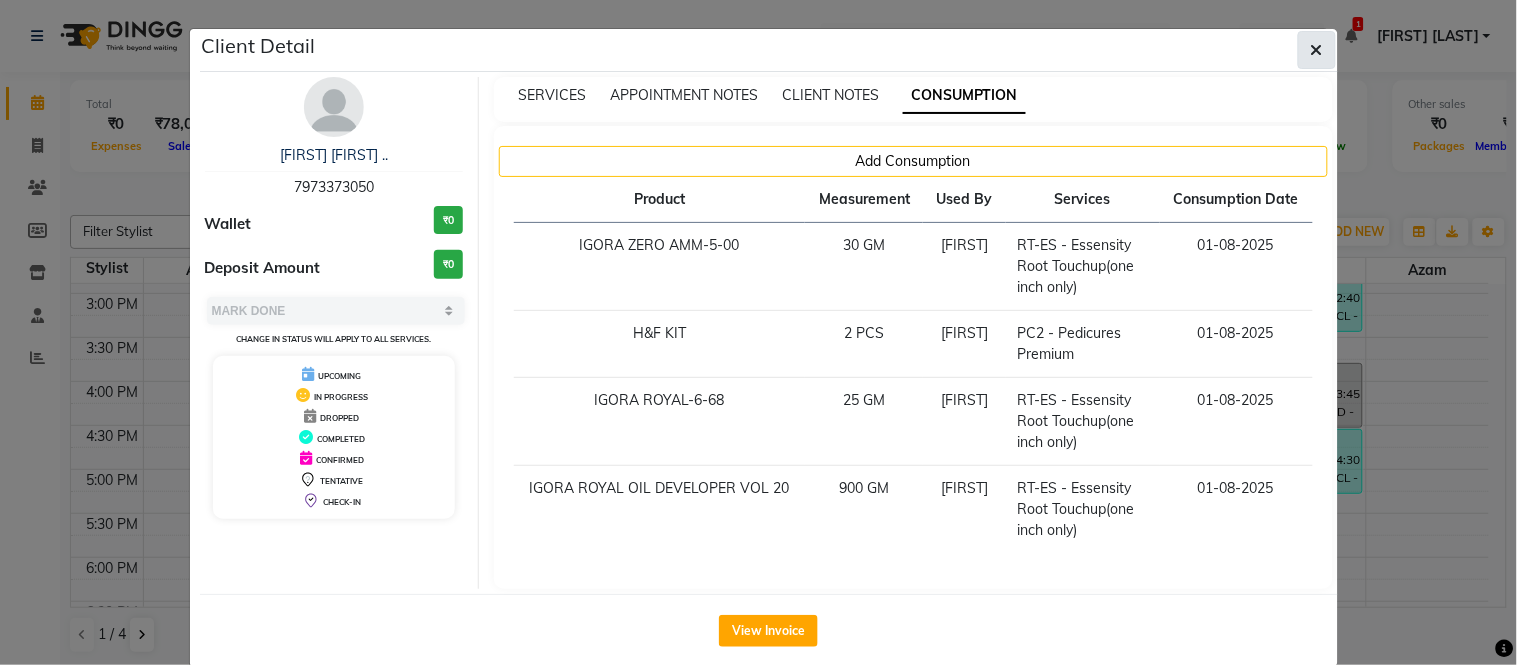 click 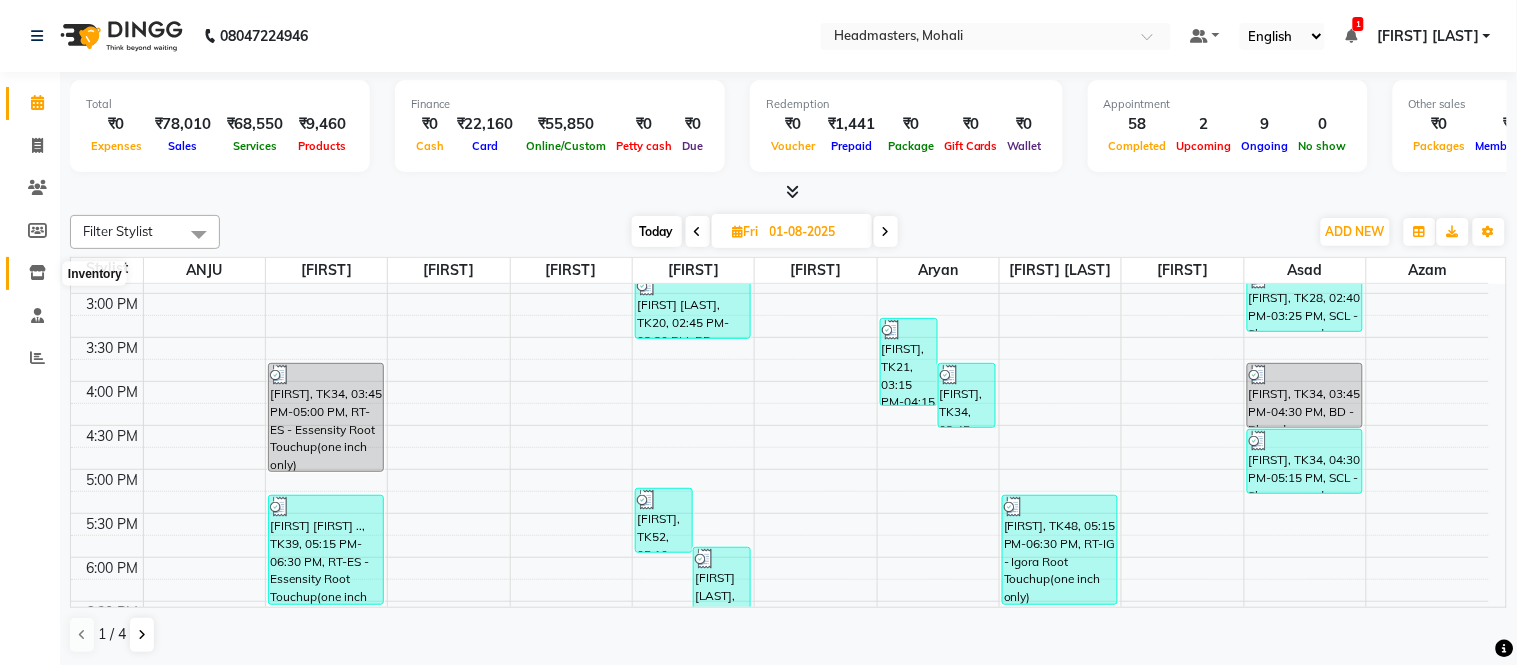 click 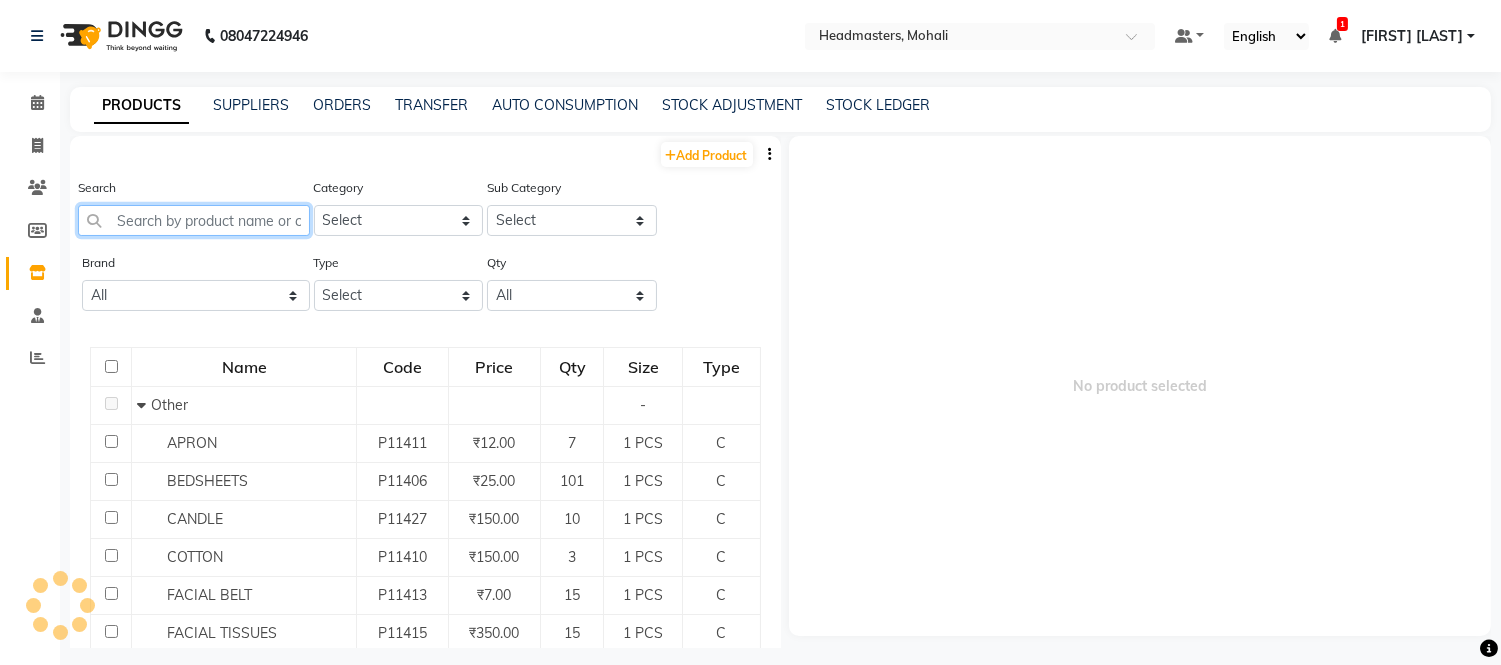 click 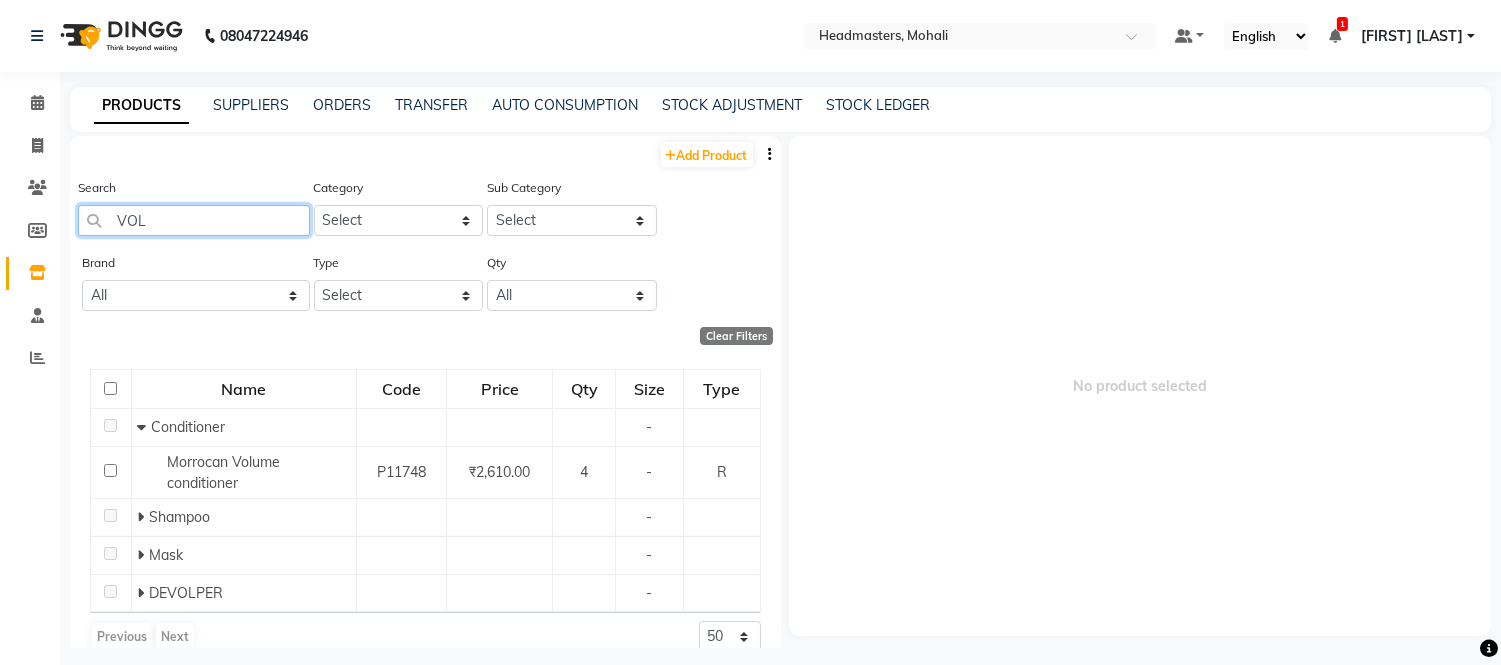 scroll, scrollTop: 26, scrollLeft: 0, axis: vertical 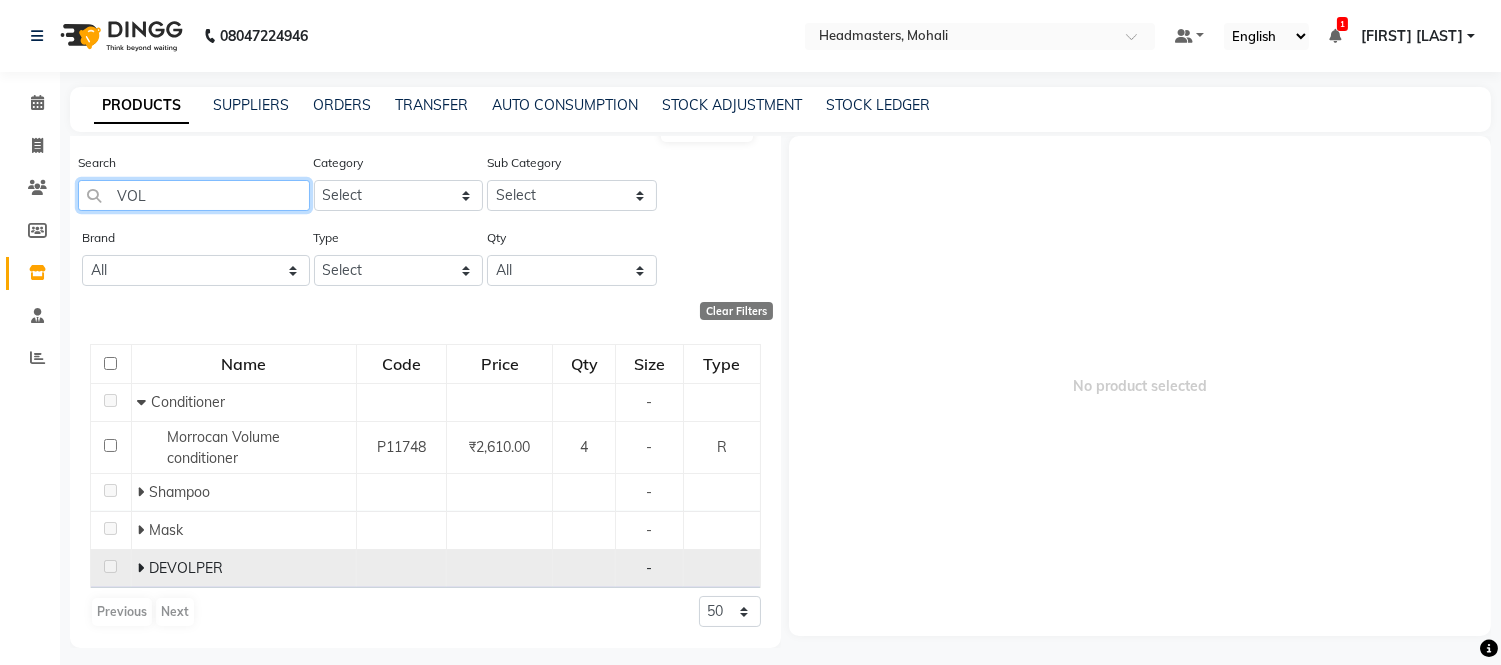 type on "VOL" 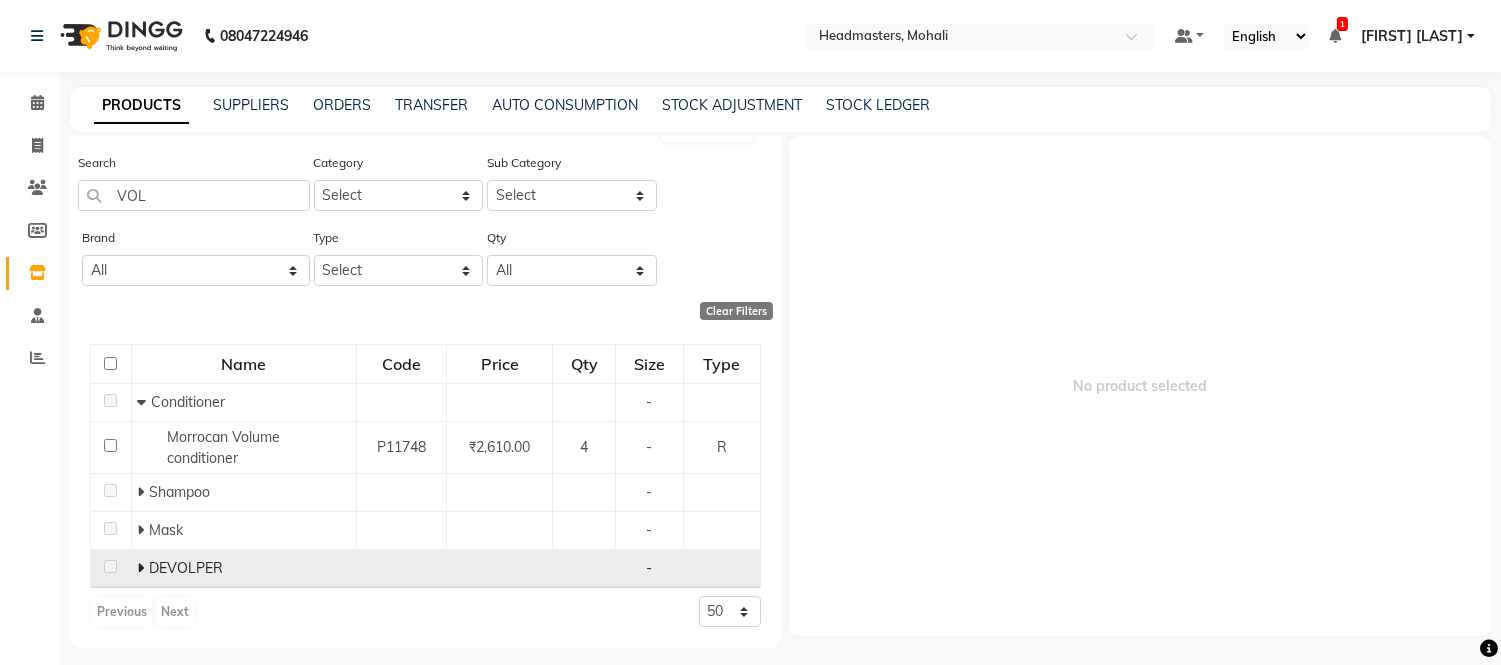 click 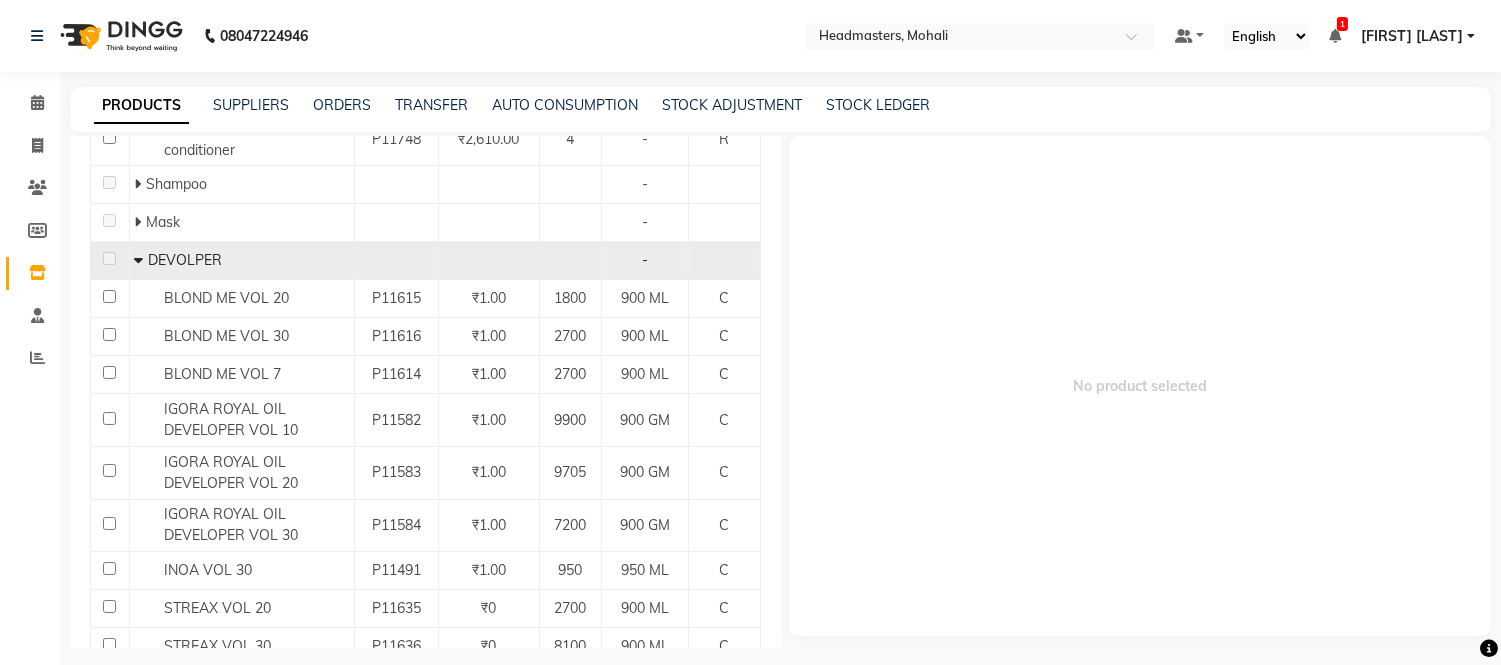 scroll, scrollTop: 348, scrollLeft: 0, axis: vertical 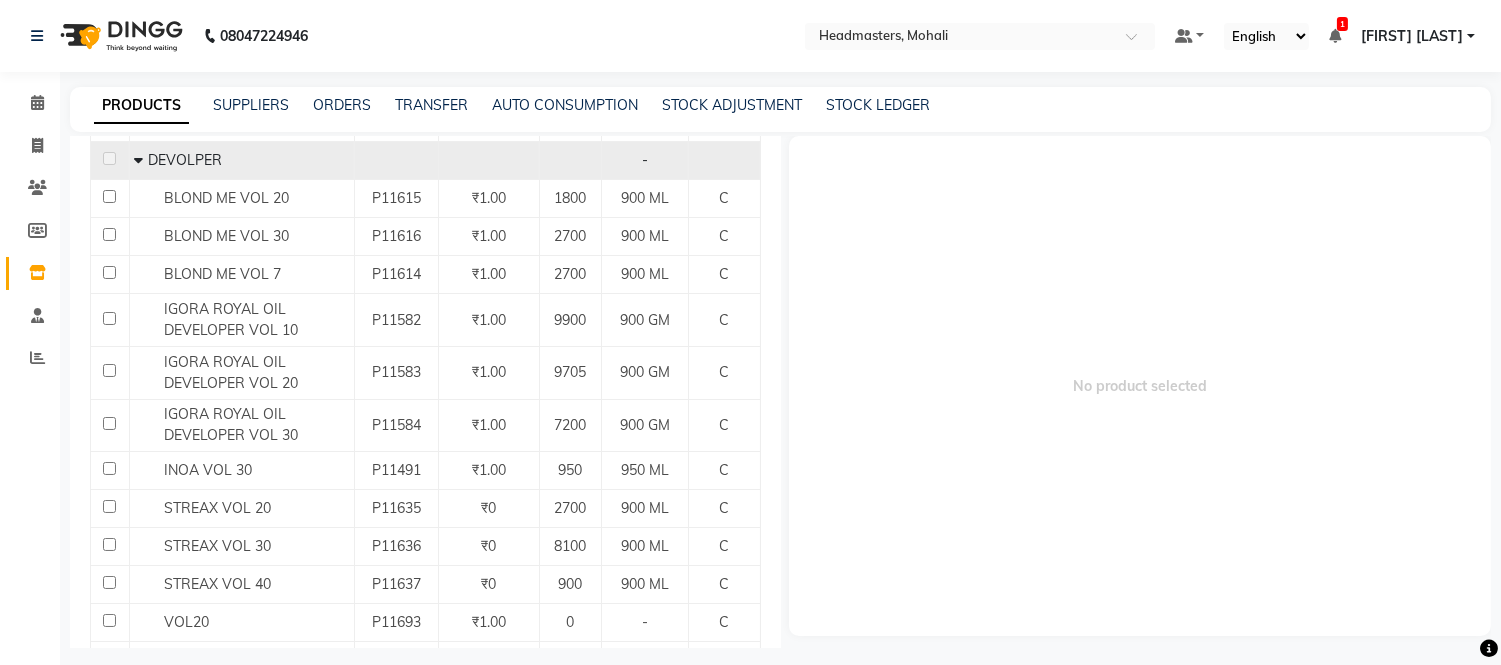 click on "1" at bounding box center [1342, 24] 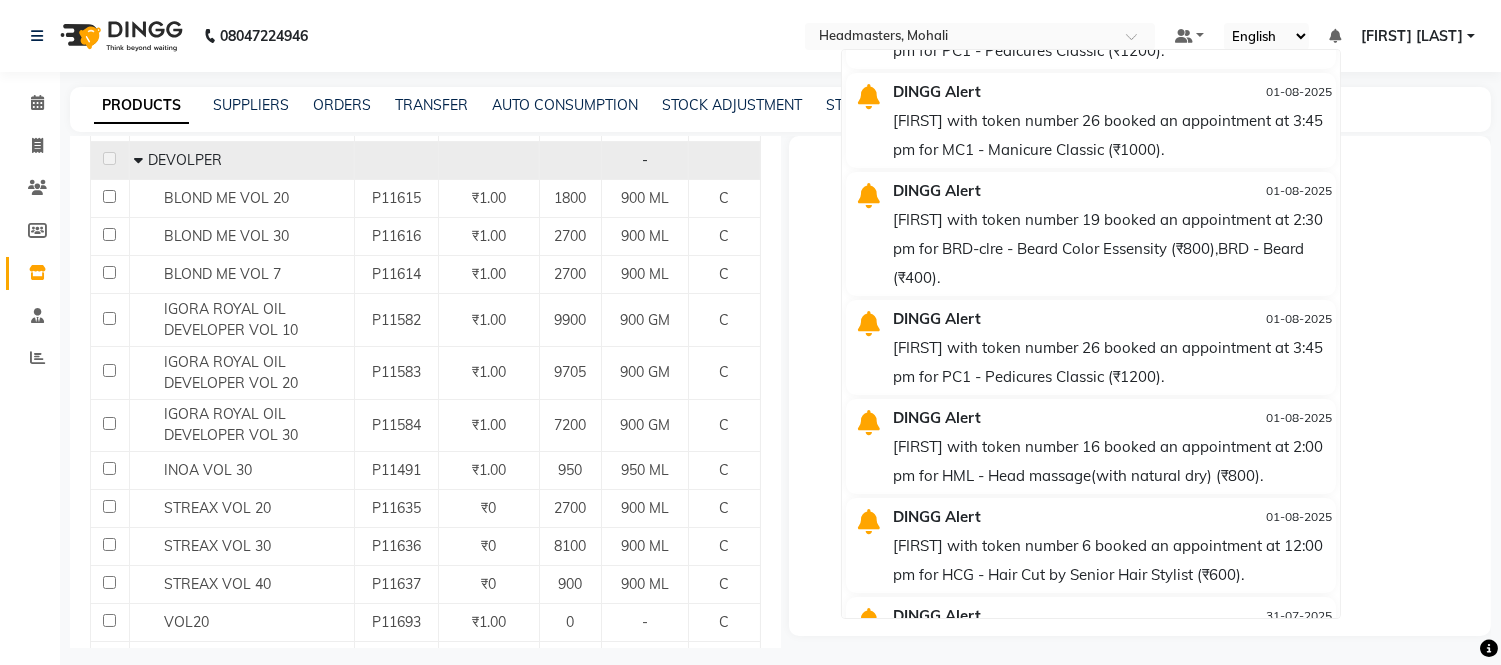scroll, scrollTop: 61, scrollLeft: 0, axis: vertical 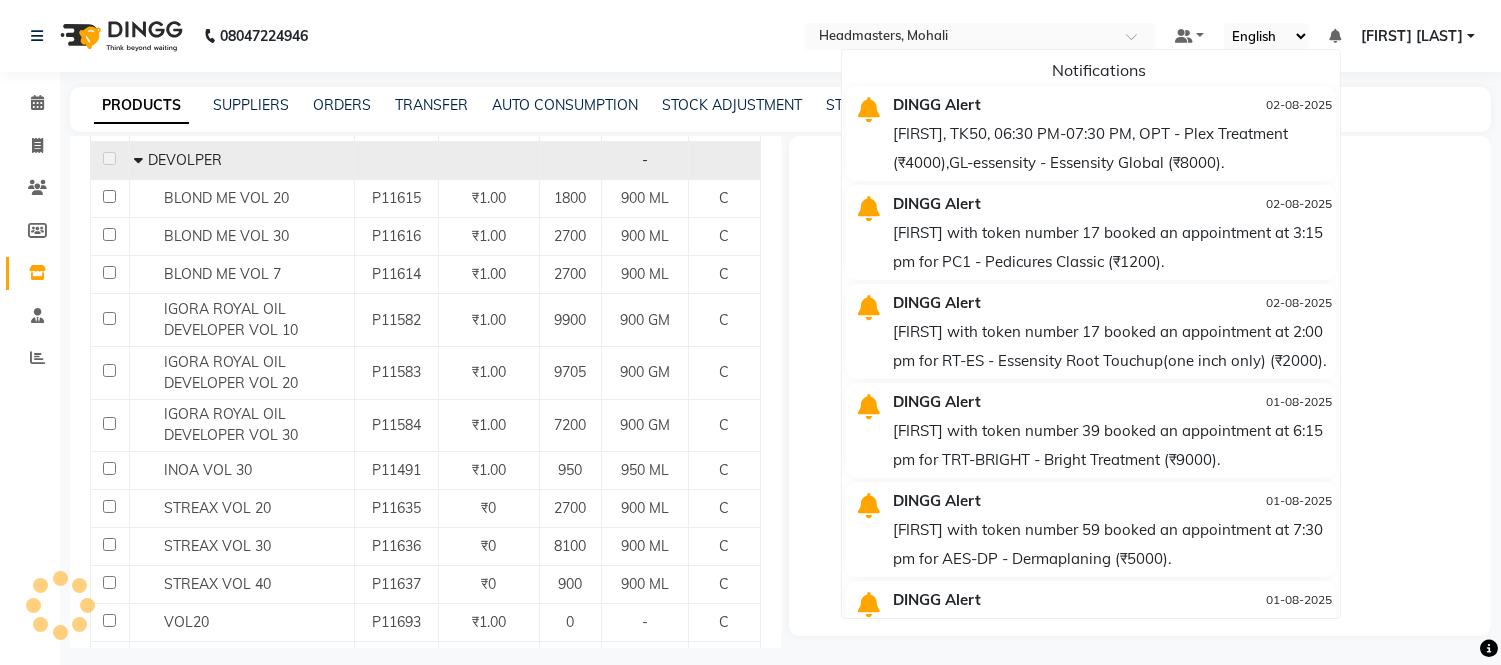 click on "08047224946 Select Location × Headmasters, [CITY] Default Panel My Panel English ENGLISH Español العربية मराठी हिंदी ગુજરાતી தமிழ் 中文 Notifications  DINGG Alert   02-08-2025   [FIRST] with token number 50 booked an appointment at 6:30 pm for OPT - Plex Treatment (₹4000),GL-essensity - Essensity Global (₹8000).   DINGG Alert   02-08-2025   [FIRST] with token number 17 booked an appointment at 3:15 pm for PC1 - Pedicures Classic (₹1200).   DINGG Alert   02-08-2025   [FIRST] with token number 17 booked an appointment at 2:00 pm for RT-ES - Essensity Root Touchup(one inch only) (₹2000).   DINGG Alert   01-08-2025   [FIRST] with token number 39 booked an appointment at 6:15 pm for TRT-BRIGHT - Bright Treatment (₹9000).   DINGG Alert   01-08-2025   [FIRST] with token number 59 booked an appointment at 7:30 pm for AES-DP - Dermaplaning (₹5000).   DINGG Alert   01-08-2025   DINGG Alert   01-08-2025   DINGG Alert   01-08-2025   DINGG Alert" 